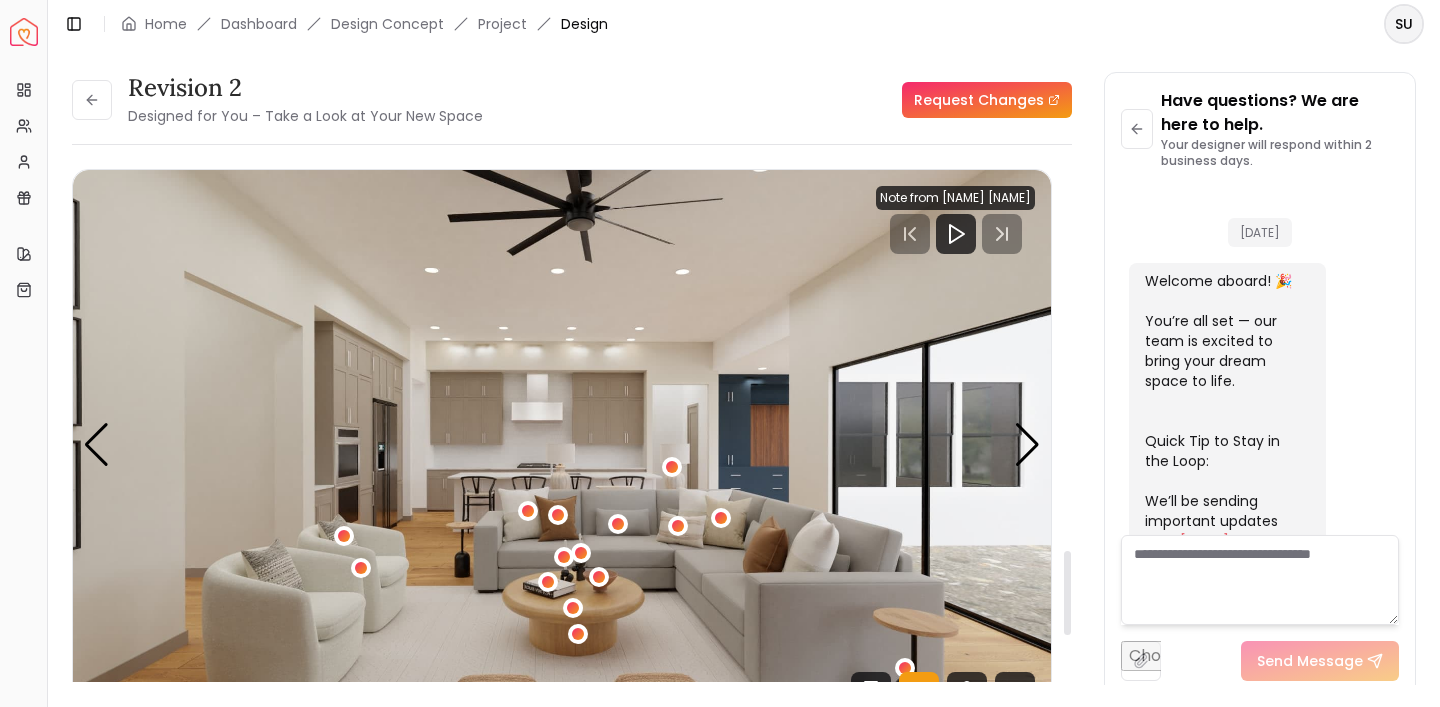 scroll, scrollTop: 0, scrollLeft: 0, axis: both 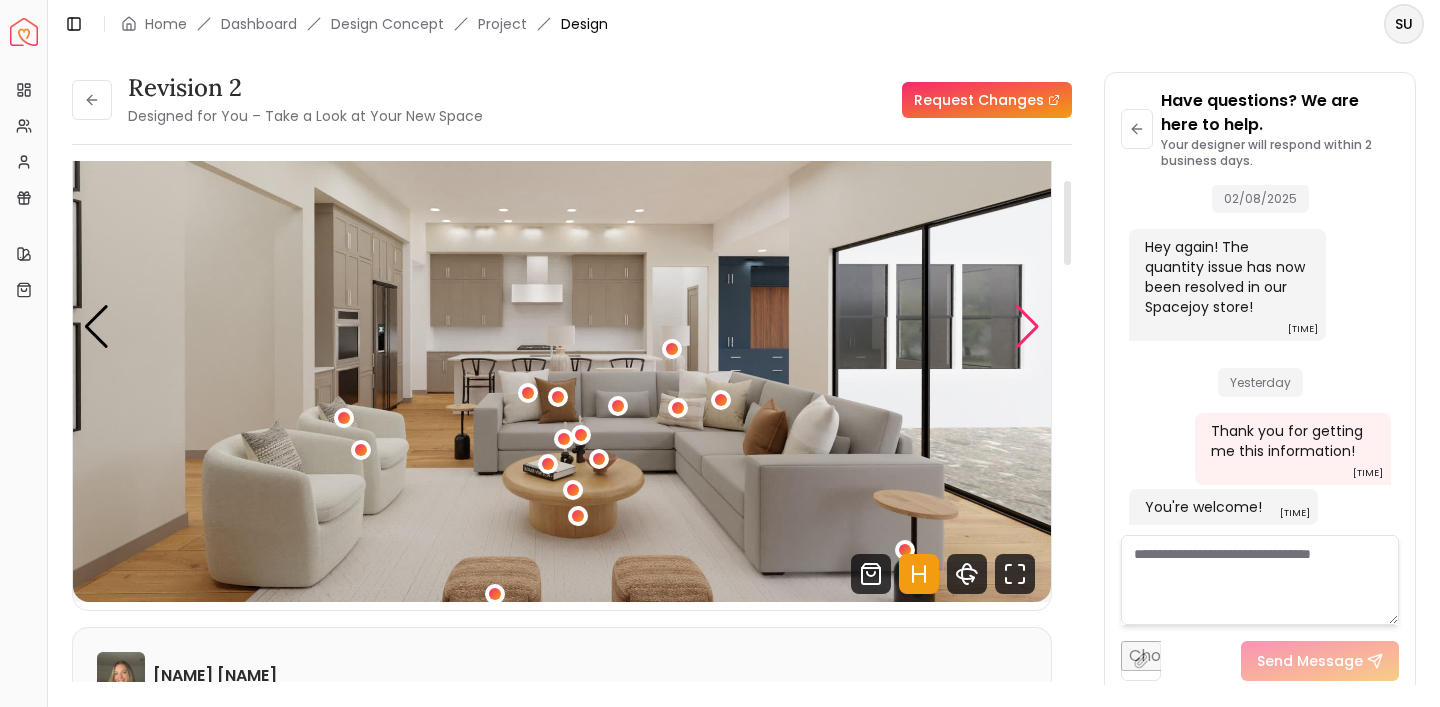 click at bounding box center (1027, 327) 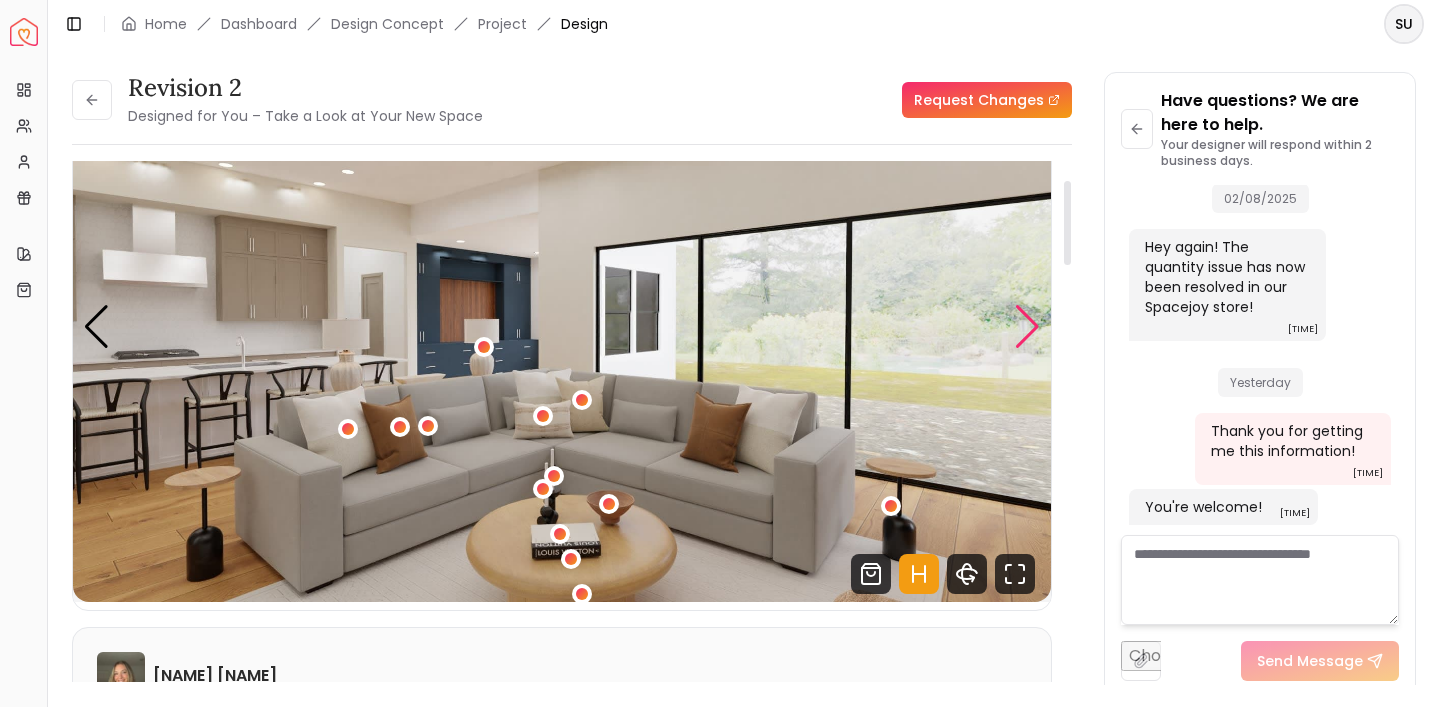 click at bounding box center (1027, 327) 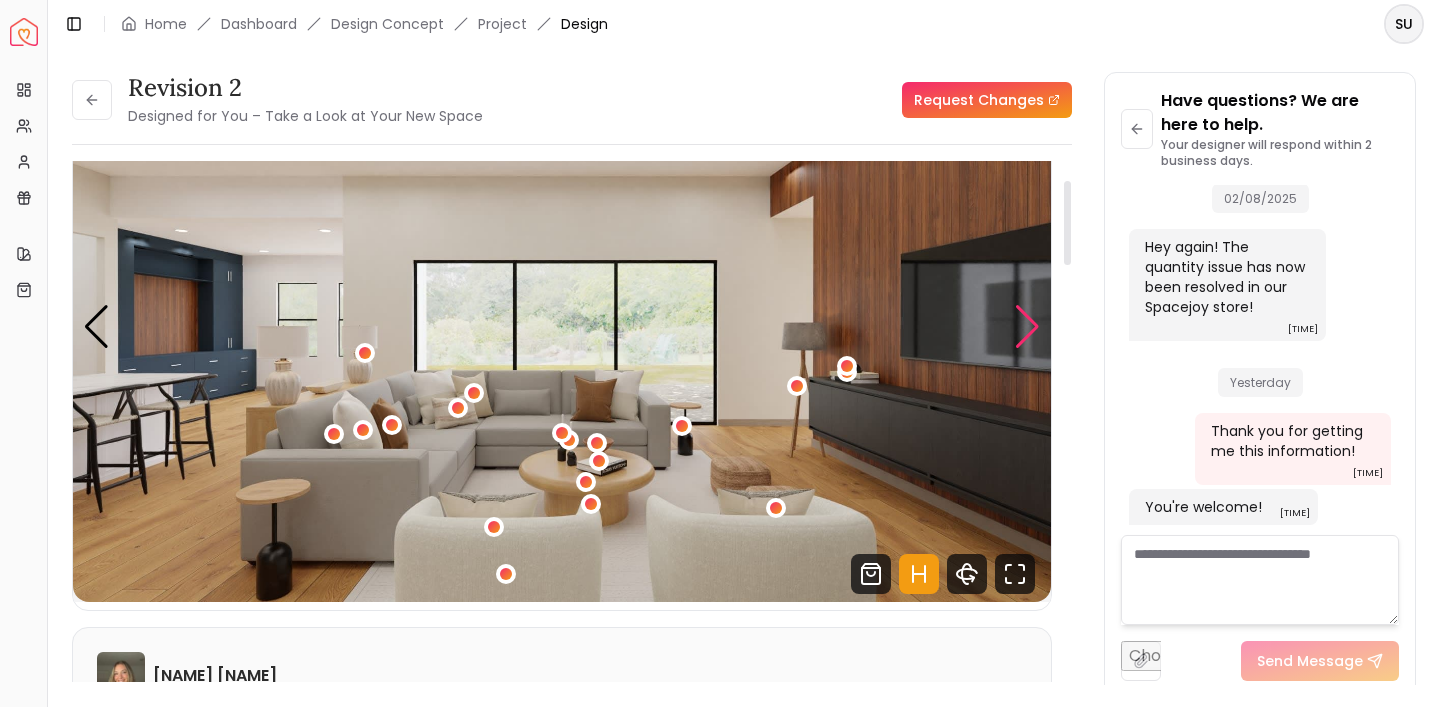 click at bounding box center (1027, 327) 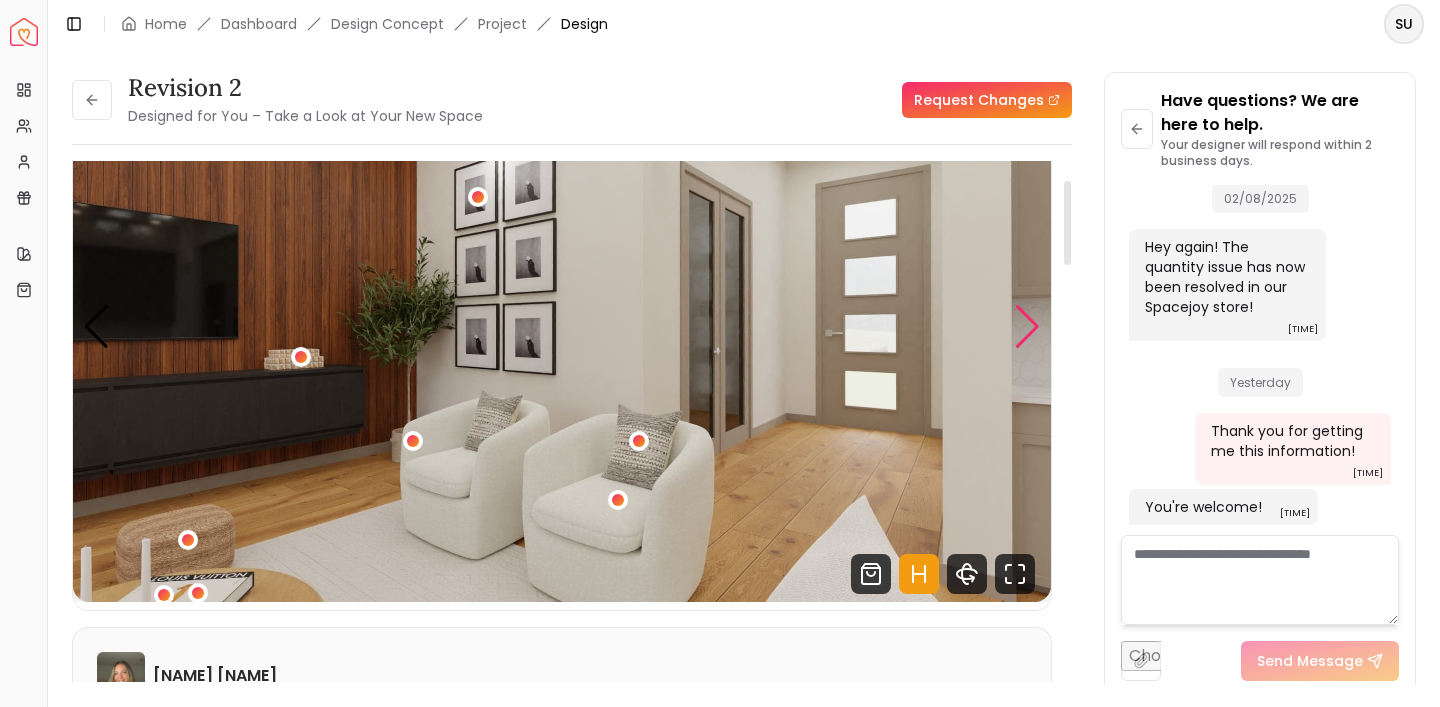 click at bounding box center (1027, 327) 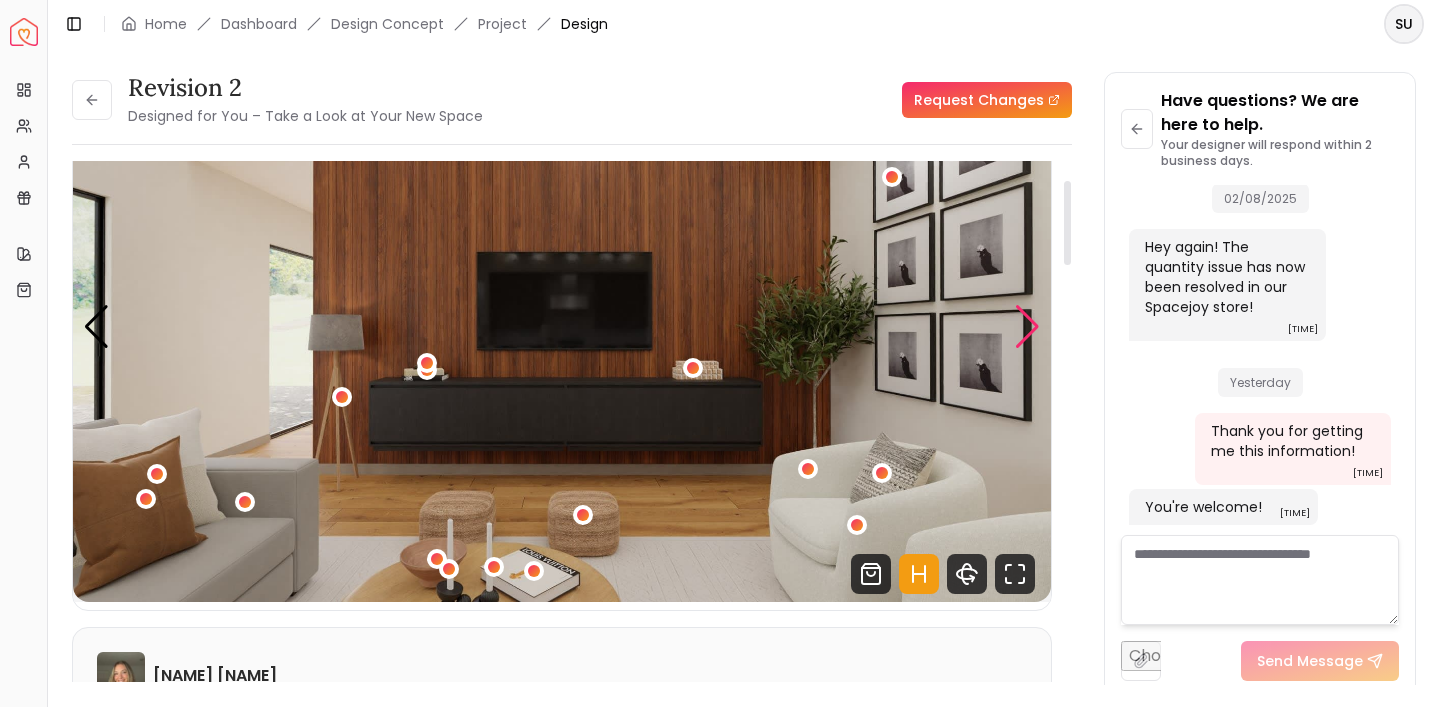 click at bounding box center (1027, 327) 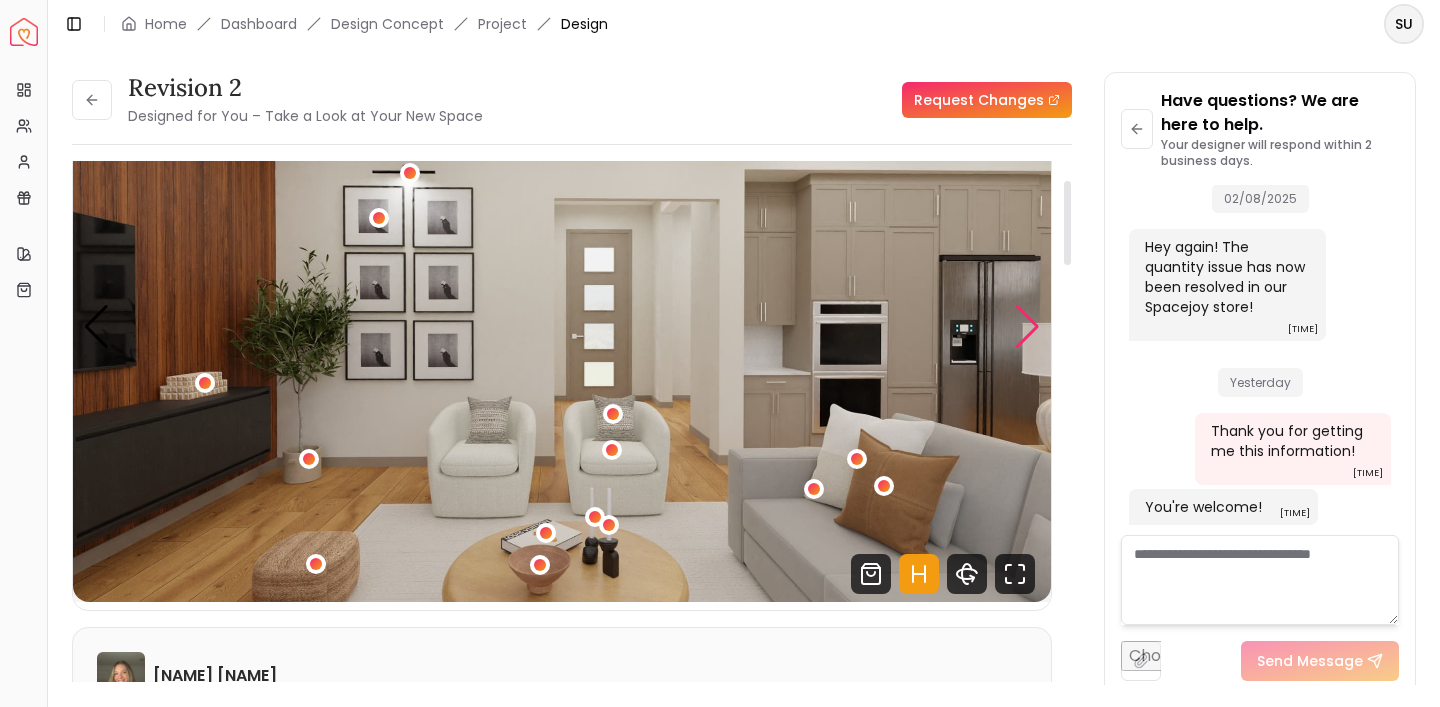click at bounding box center (1027, 327) 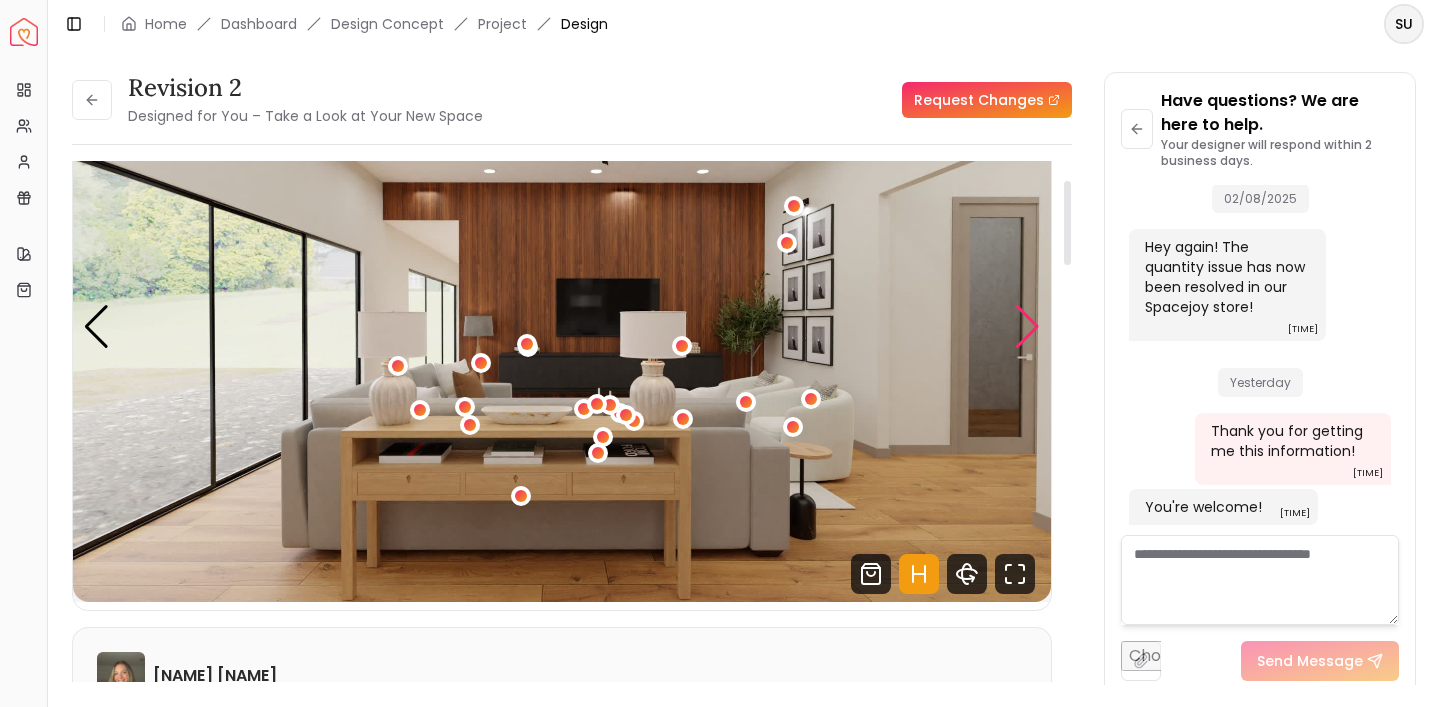 click at bounding box center (1027, 327) 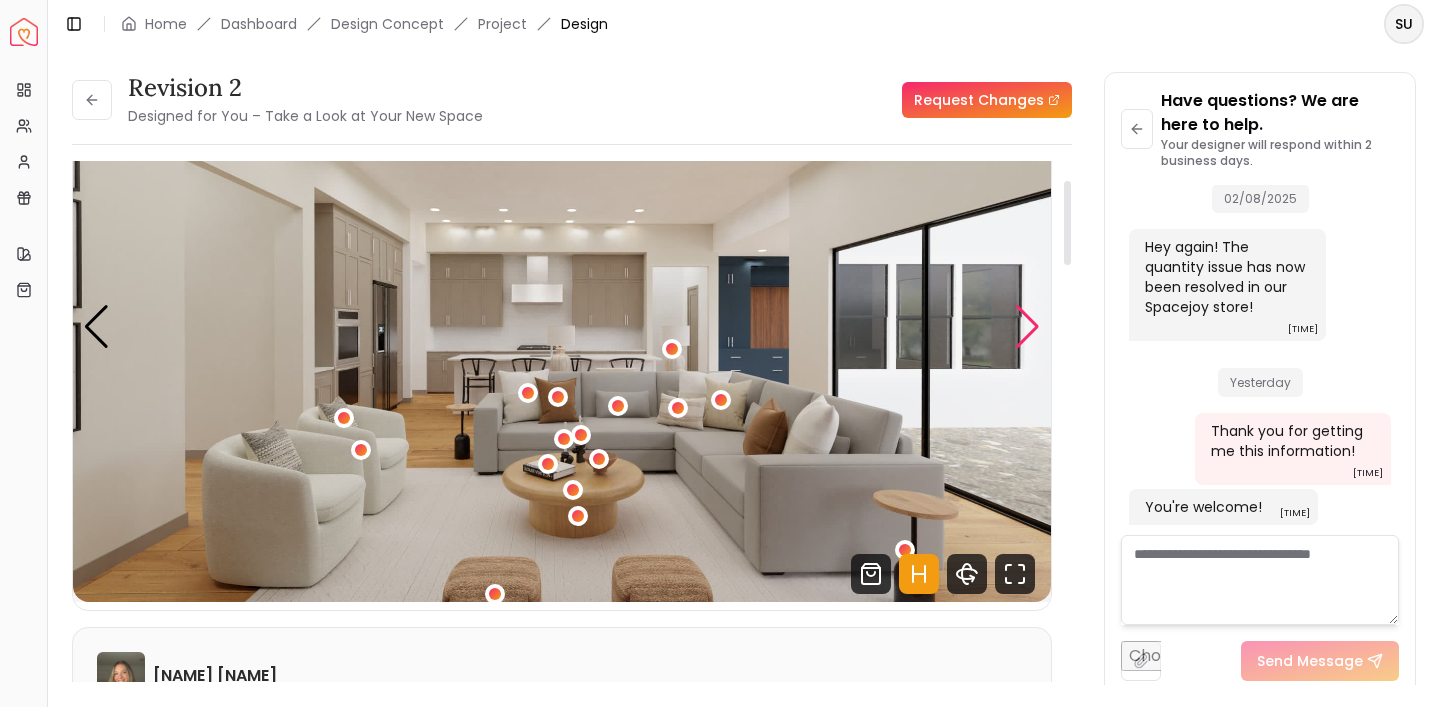 click at bounding box center (1027, 327) 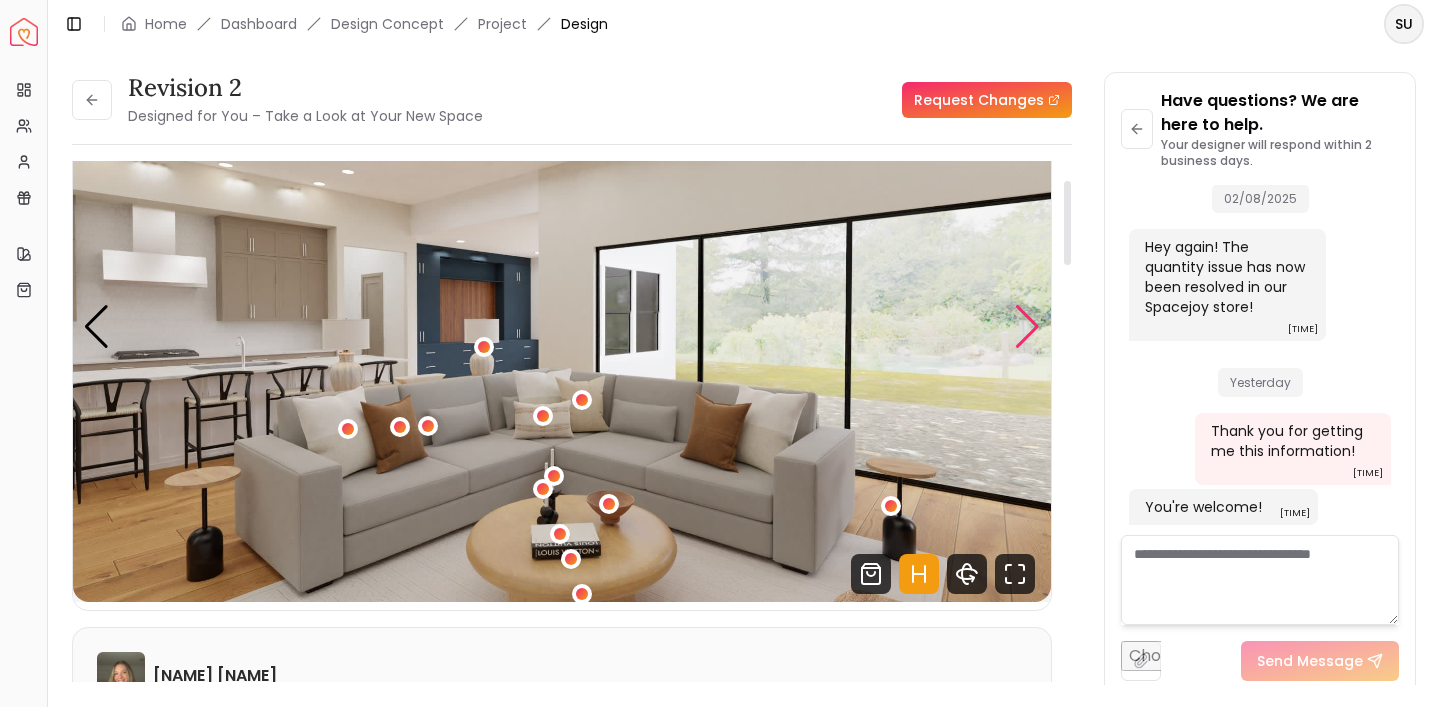 click at bounding box center [1027, 327] 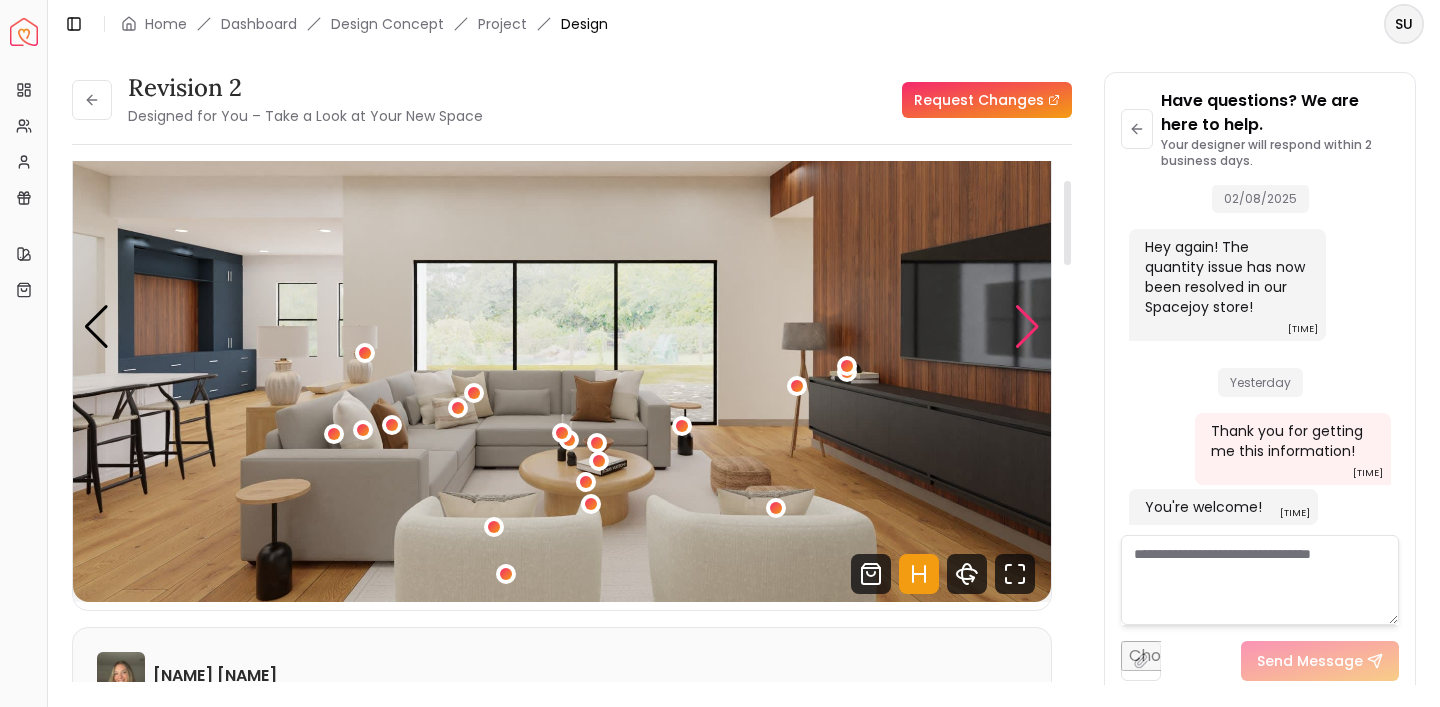 click at bounding box center [1027, 327] 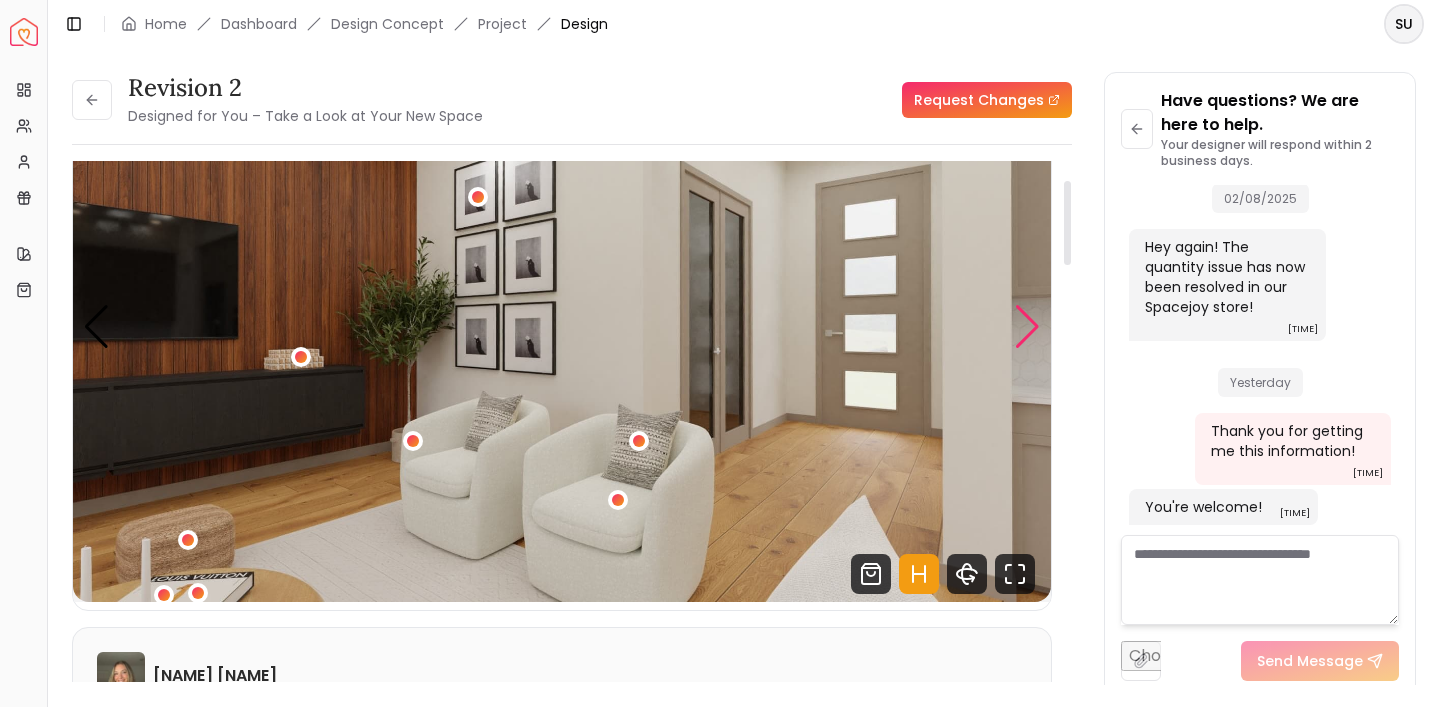 click at bounding box center (1027, 327) 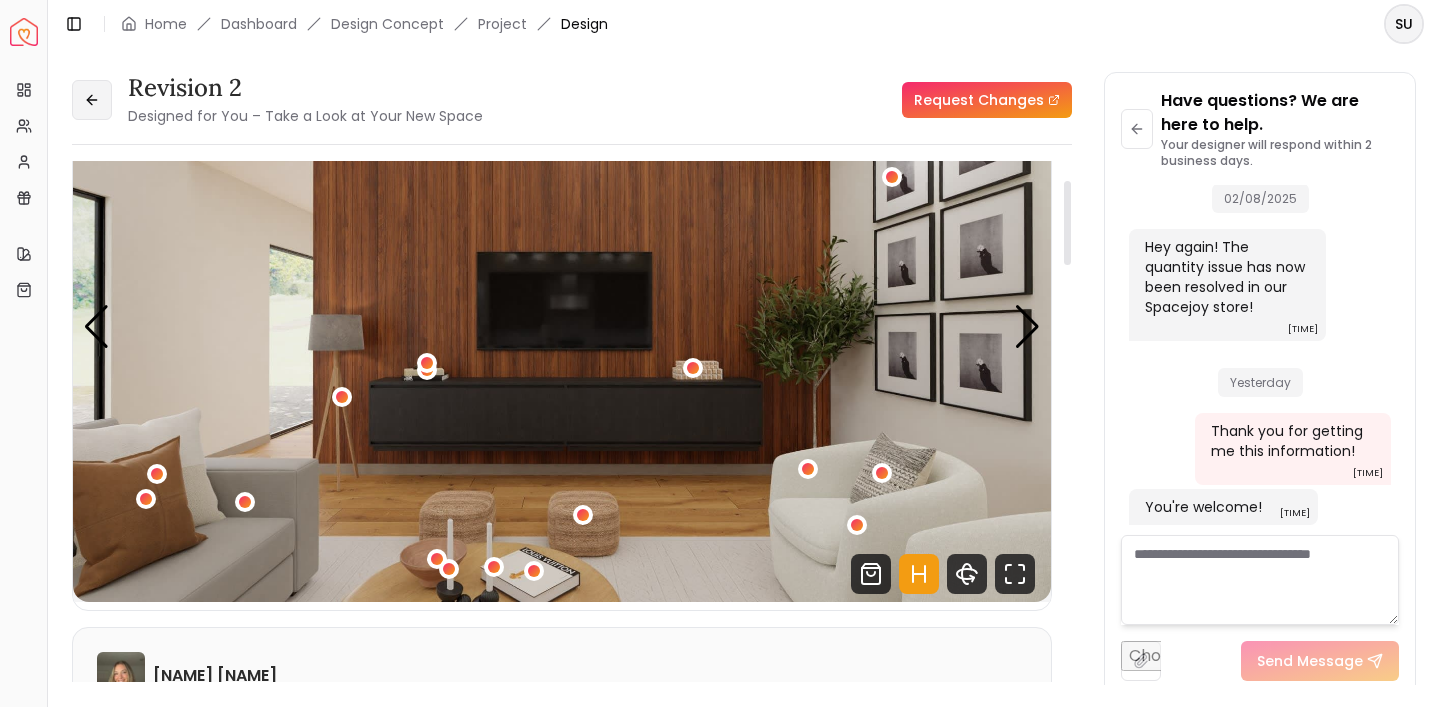 click at bounding box center (92, 100) 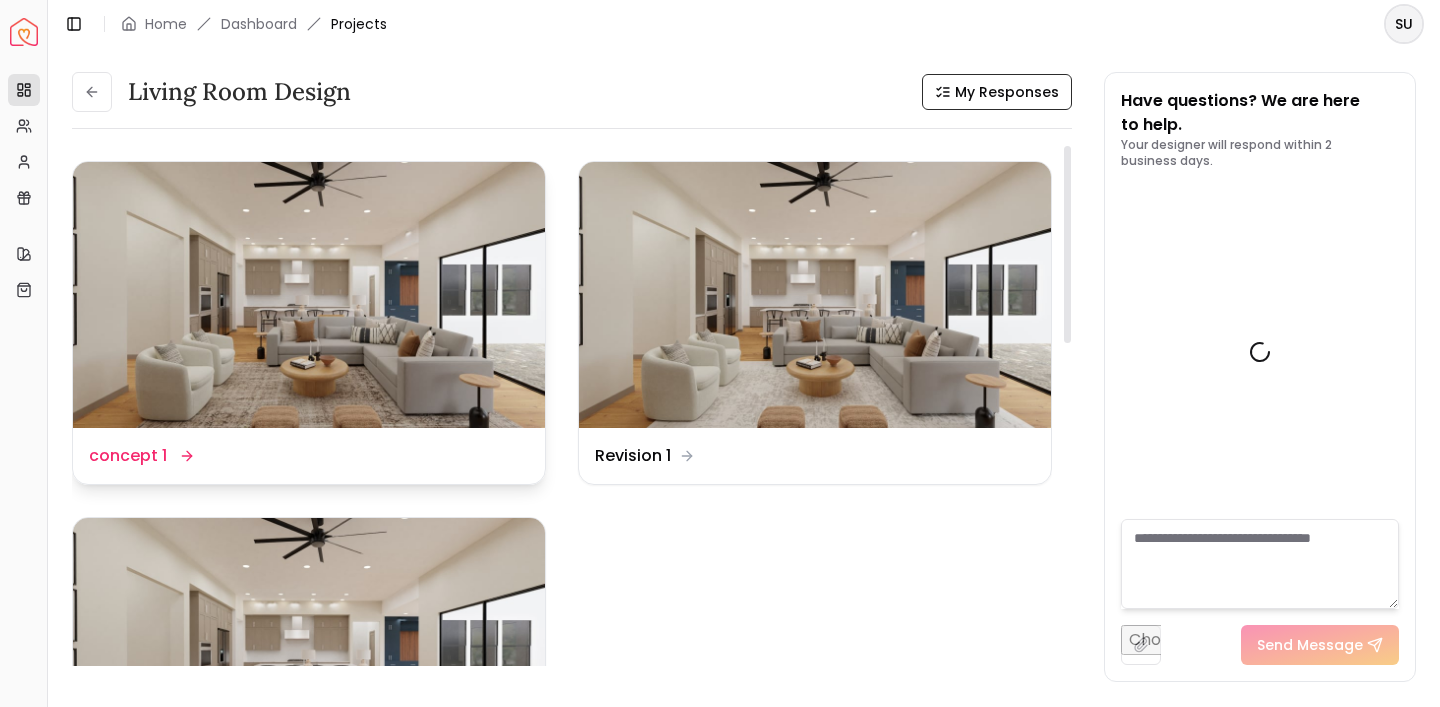 scroll, scrollTop: 1994, scrollLeft: 0, axis: vertical 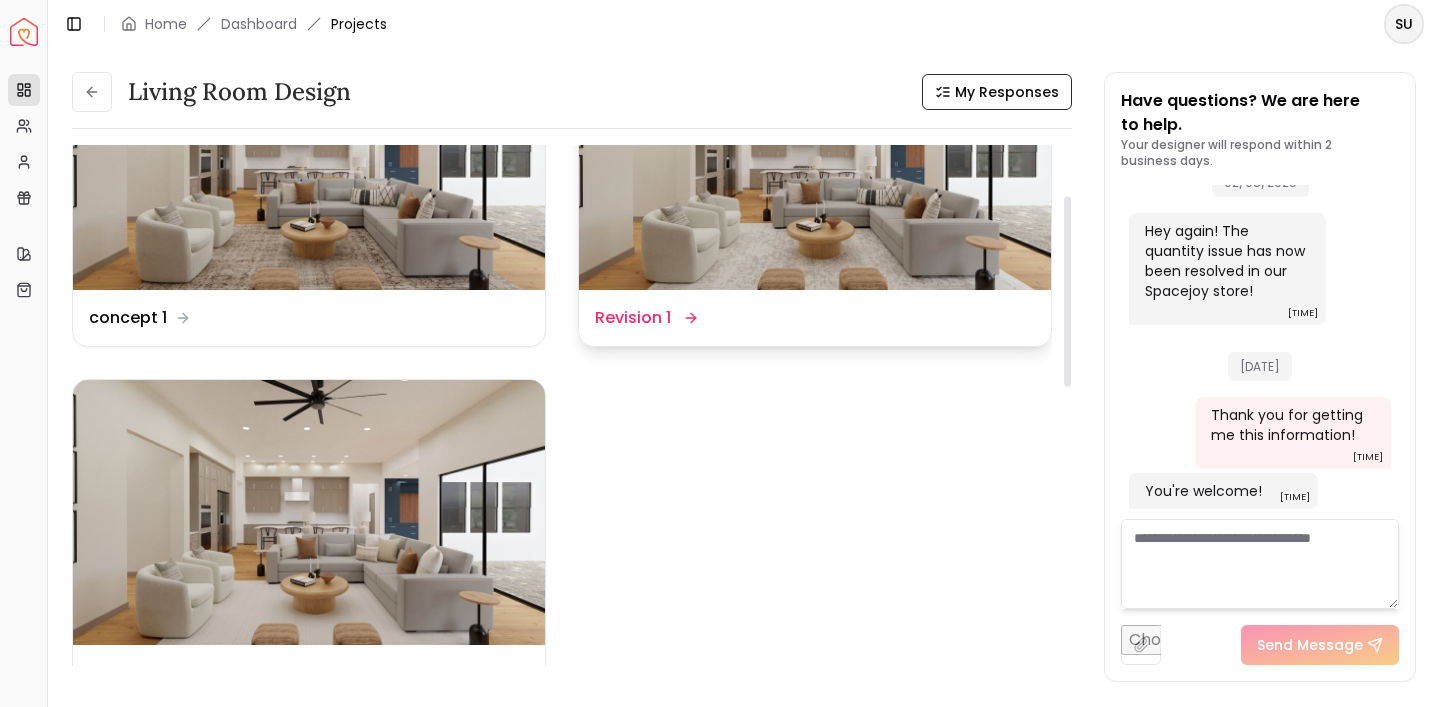 click on "Design Name Revision 1" at bounding box center (815, 318) 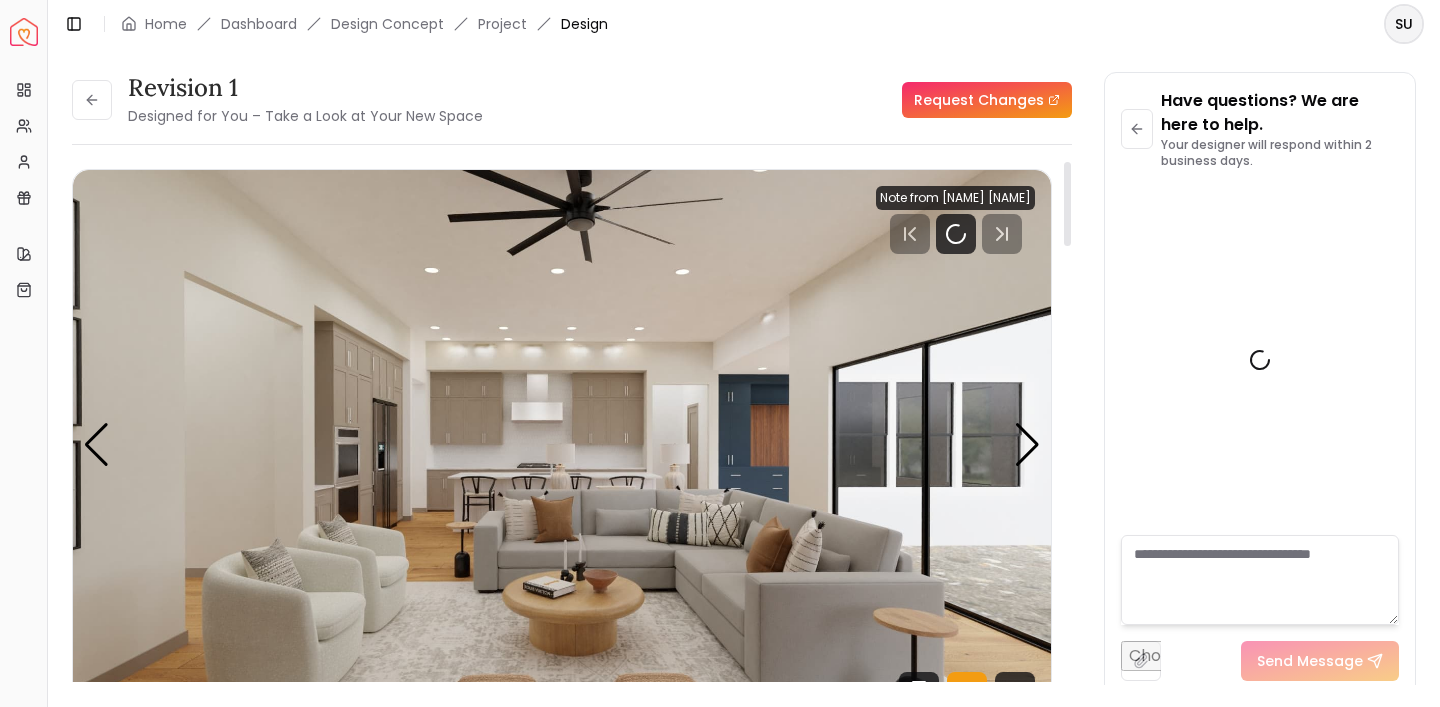 scroll, scrollTop: 1978, scrollLeft: 0, axis: vertical 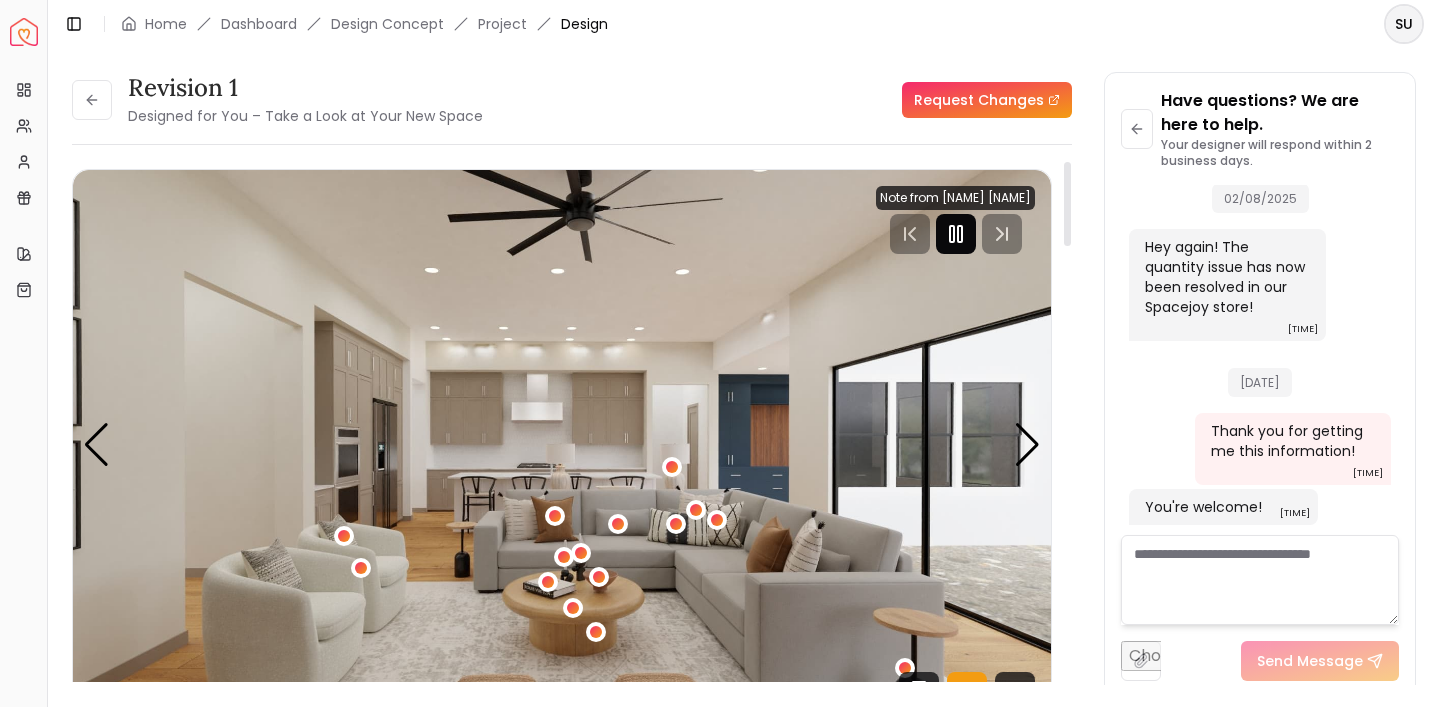 click 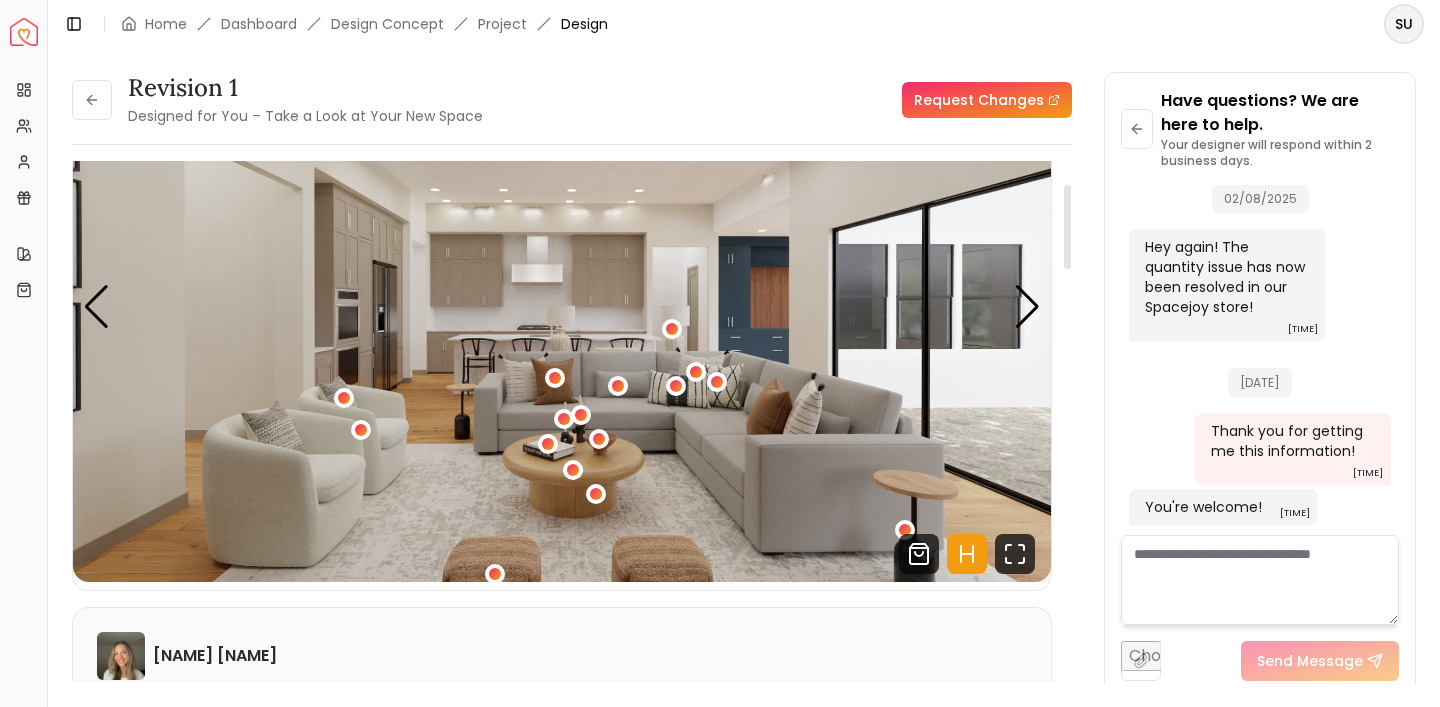 scroll, scrollTop: 142, scrollLeft: 0, axis: vertical 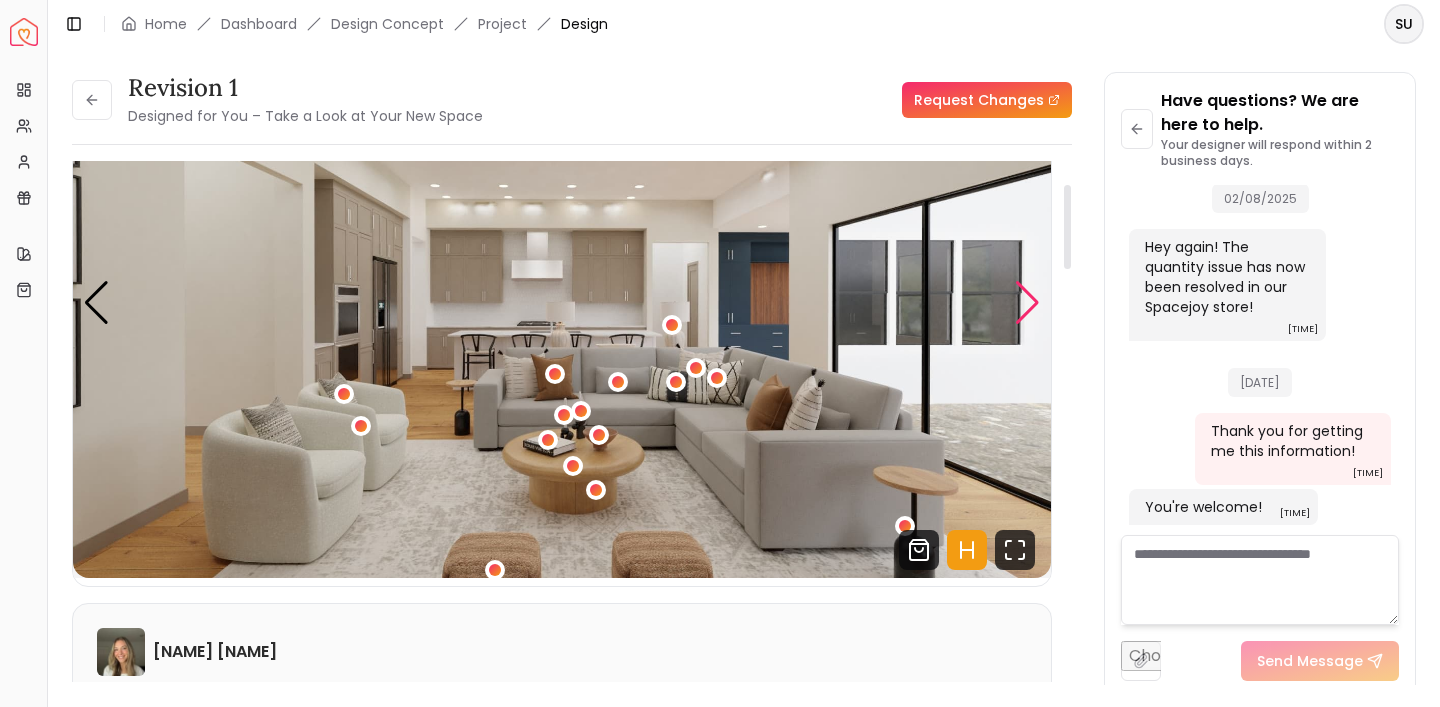 click at bounding box center [1027, 303] 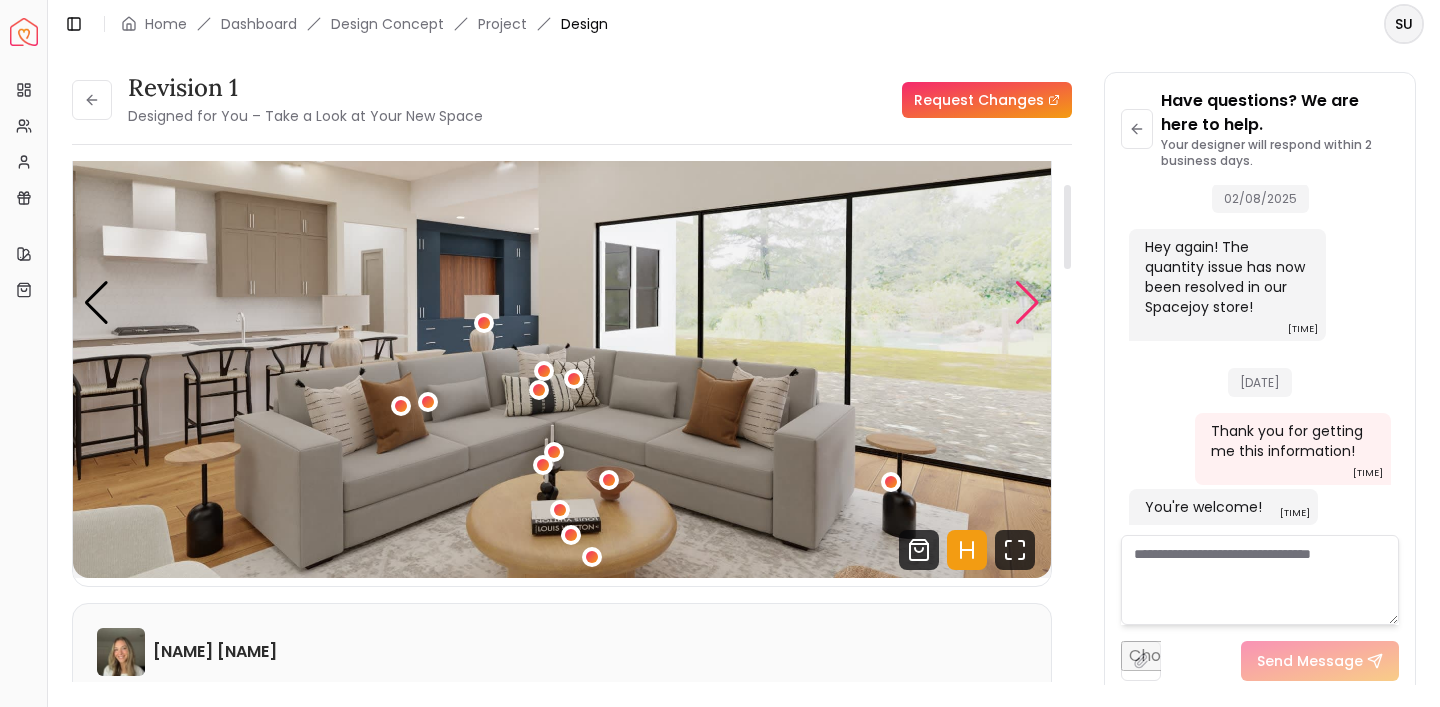 click at bounding box center [1027, 303] 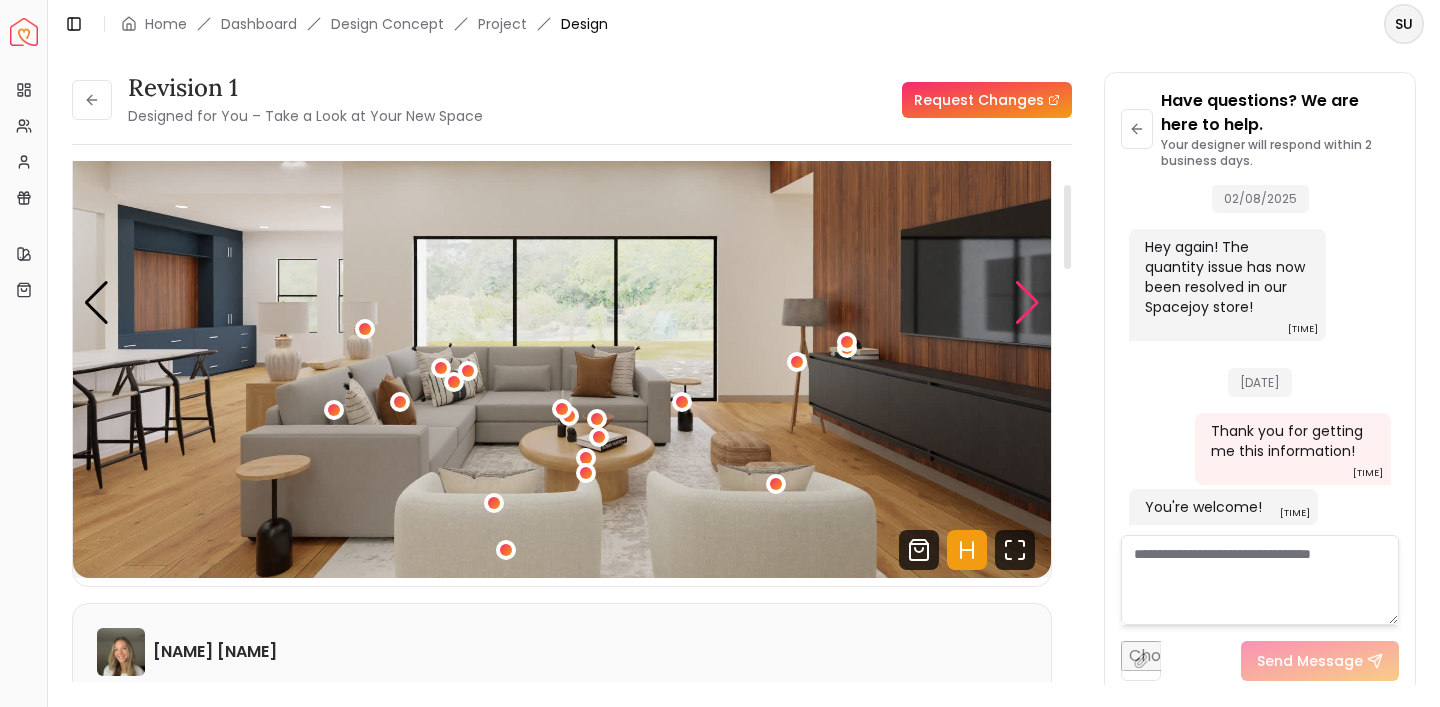 click at bounding box center (1027, 303) 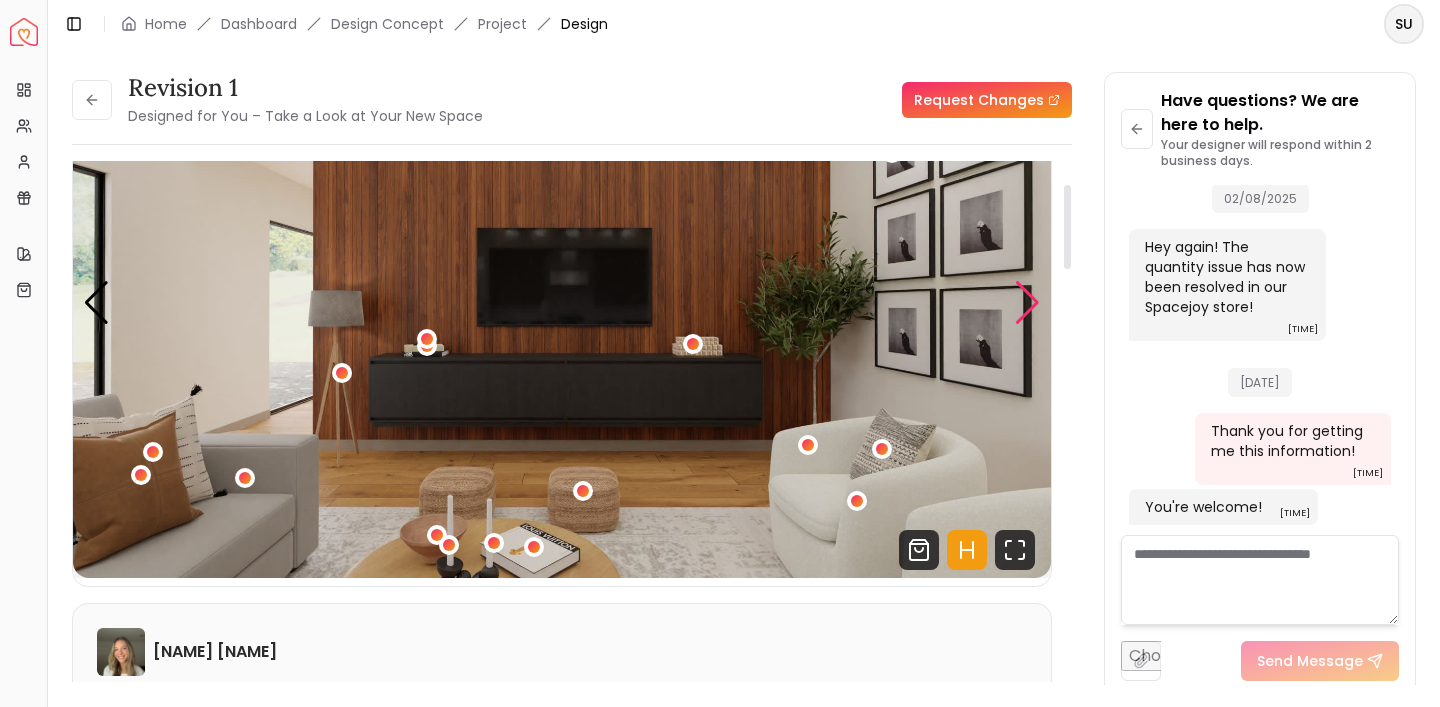 click at bounding box center [1027, 303] 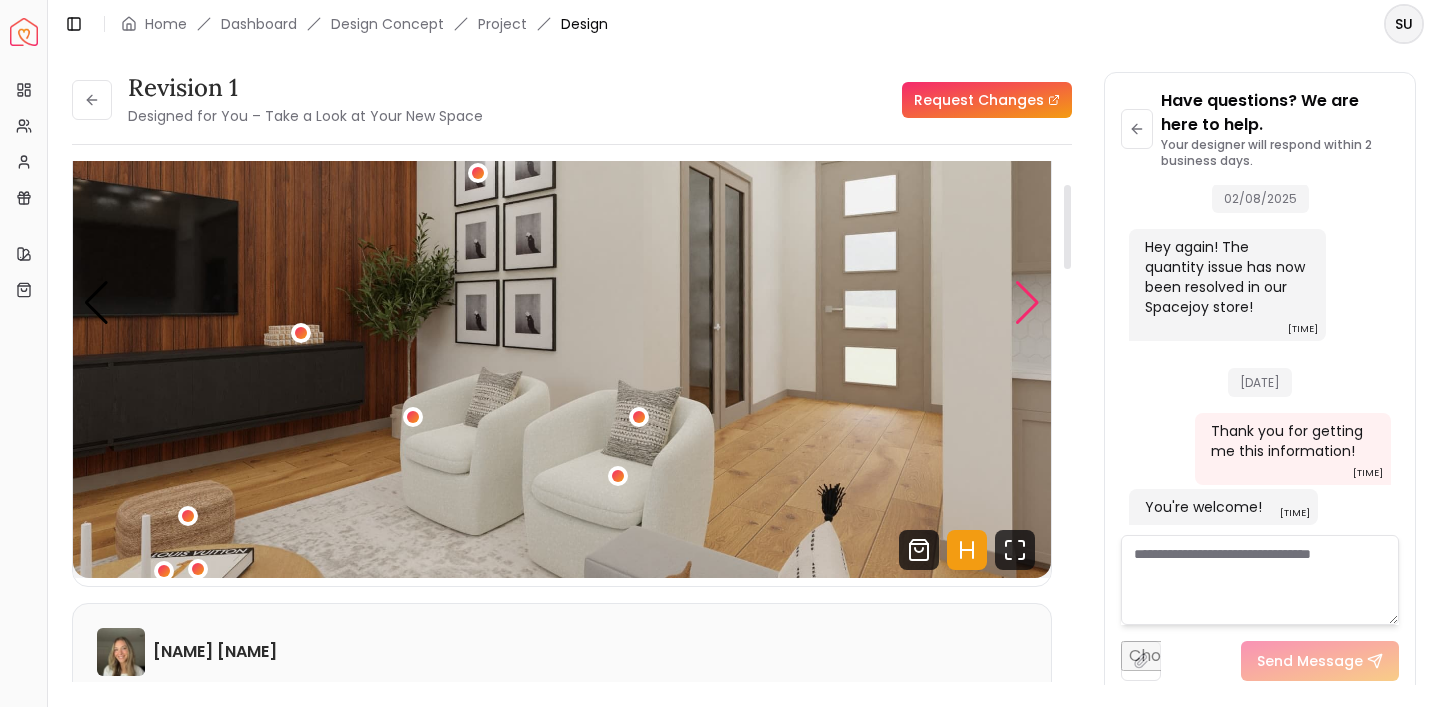 click at bounding box center (1027, 303) 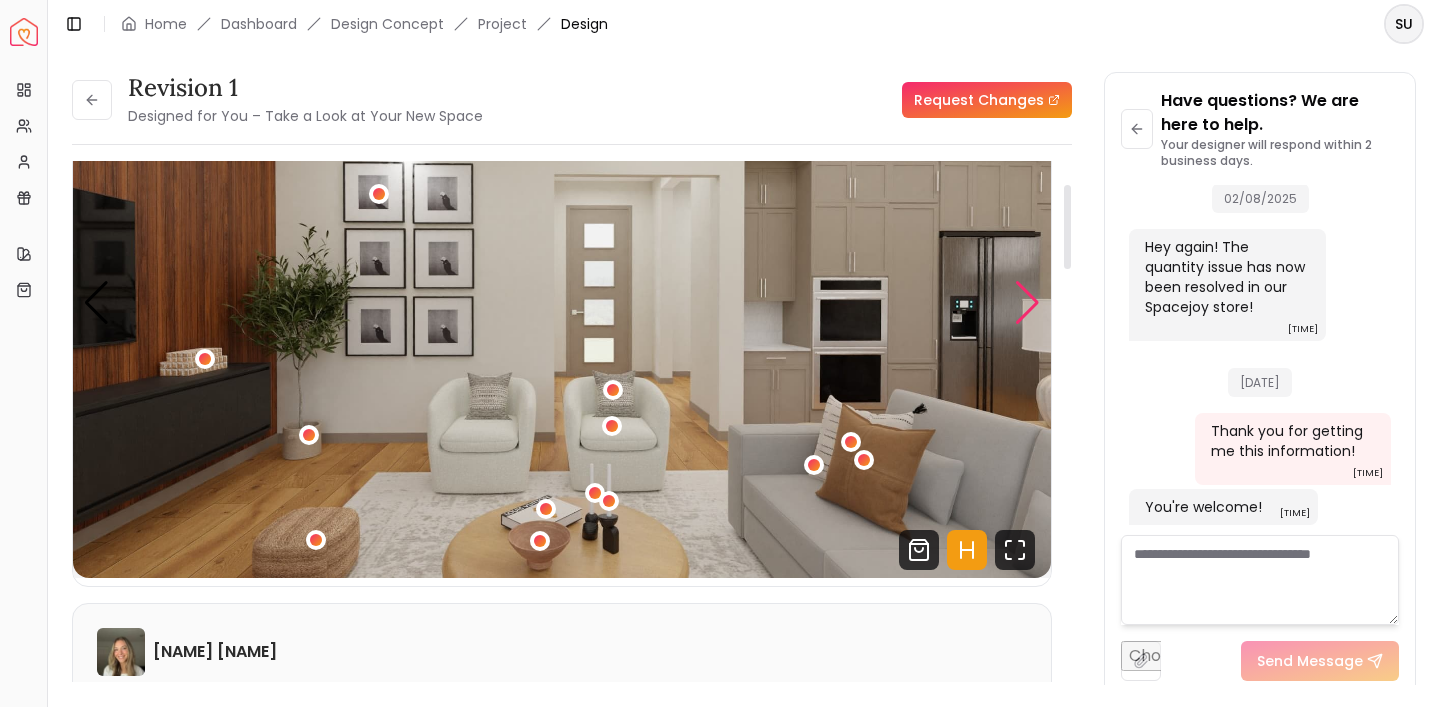 click at bounding box center [1027, 303] 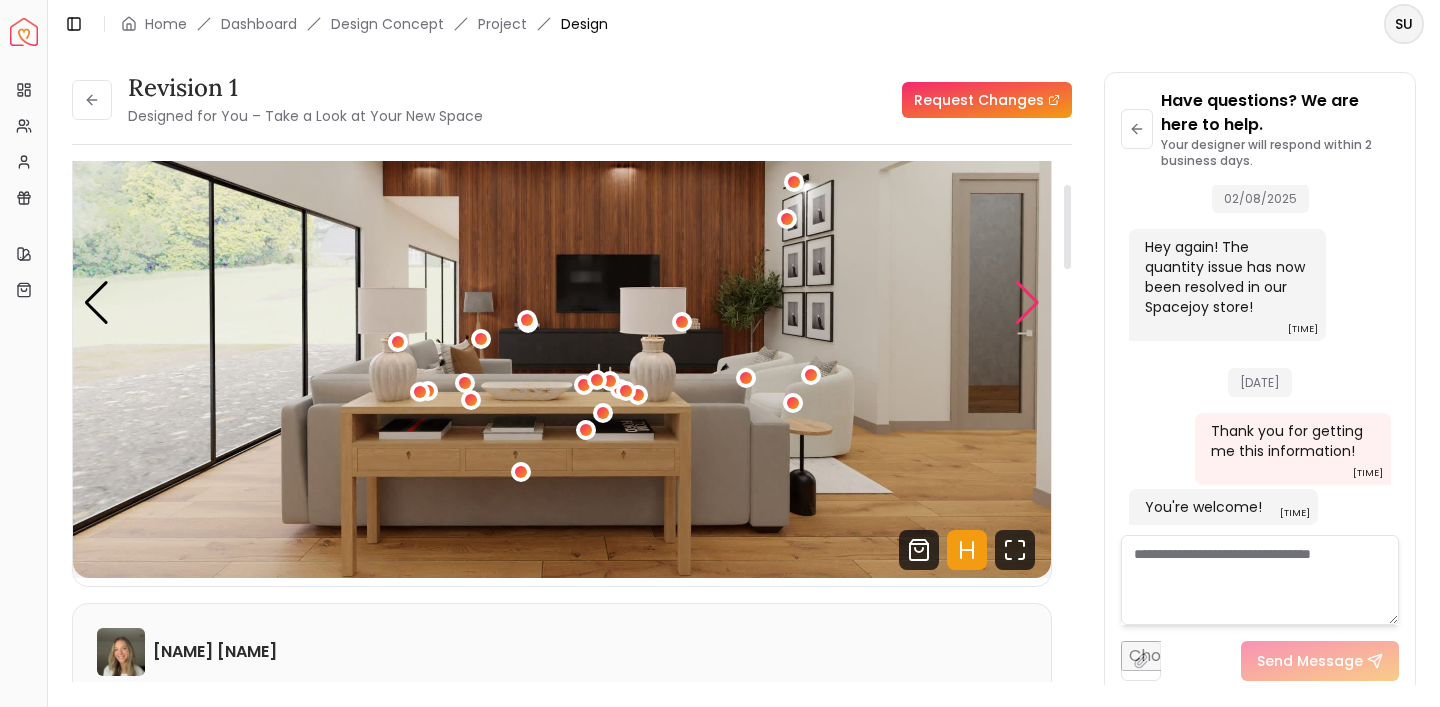 click at bounding box center (1027, 303) 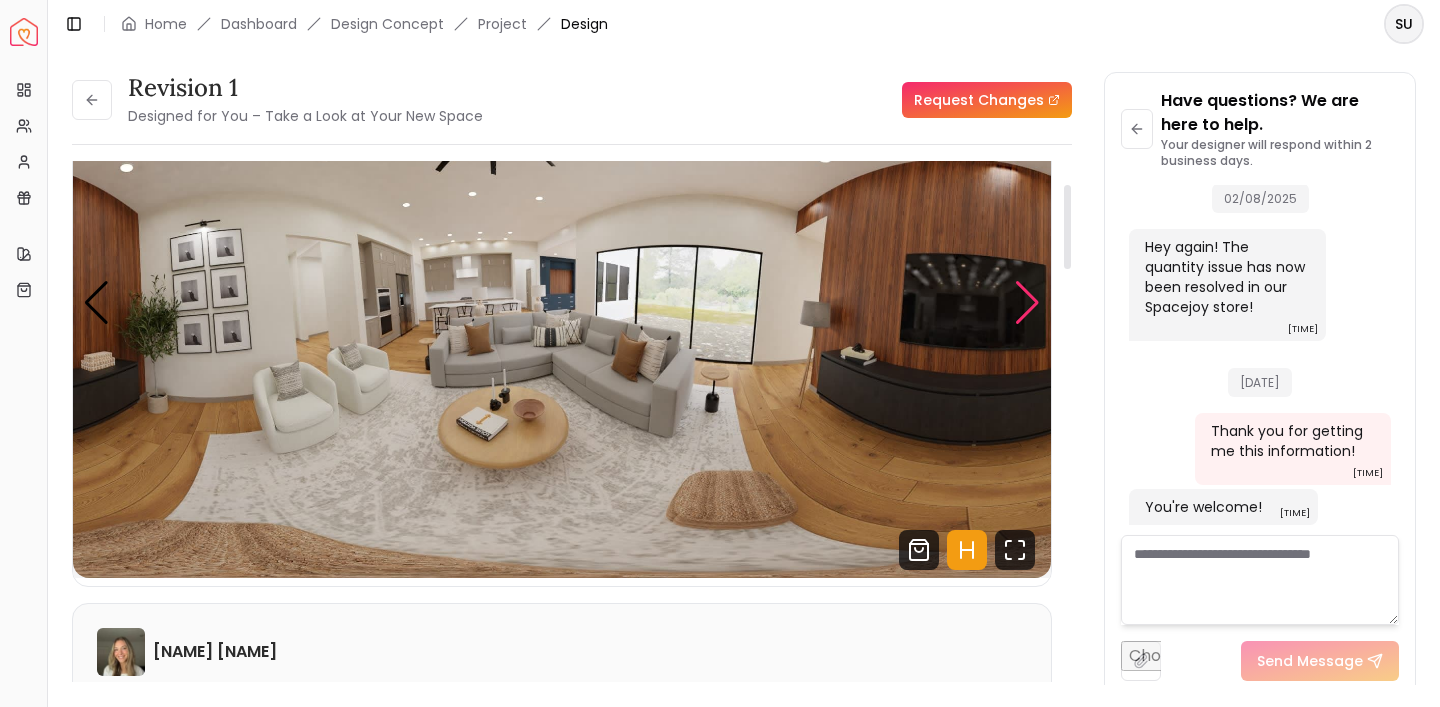 click at bounding box center [1027, 303] 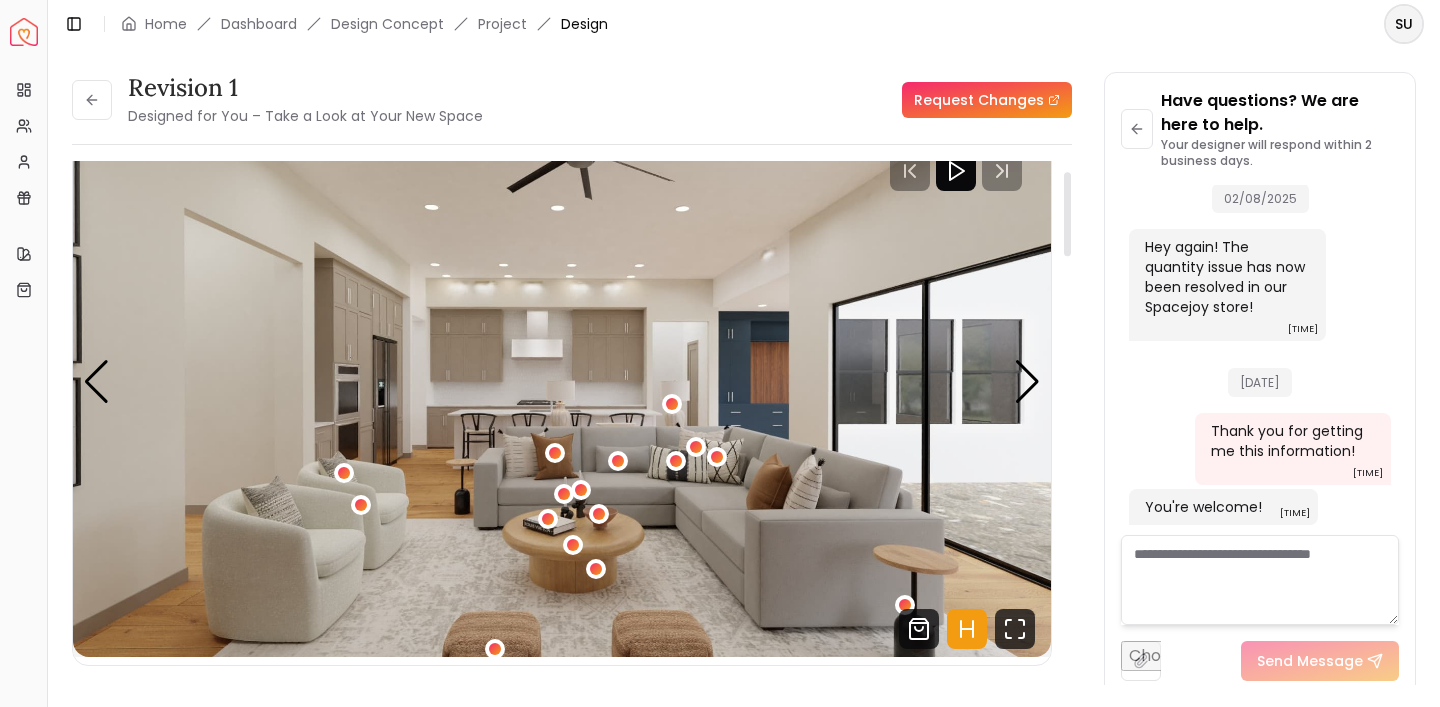 scroll, scrollTop: 66, scrollLeft: 0, axis: vertical 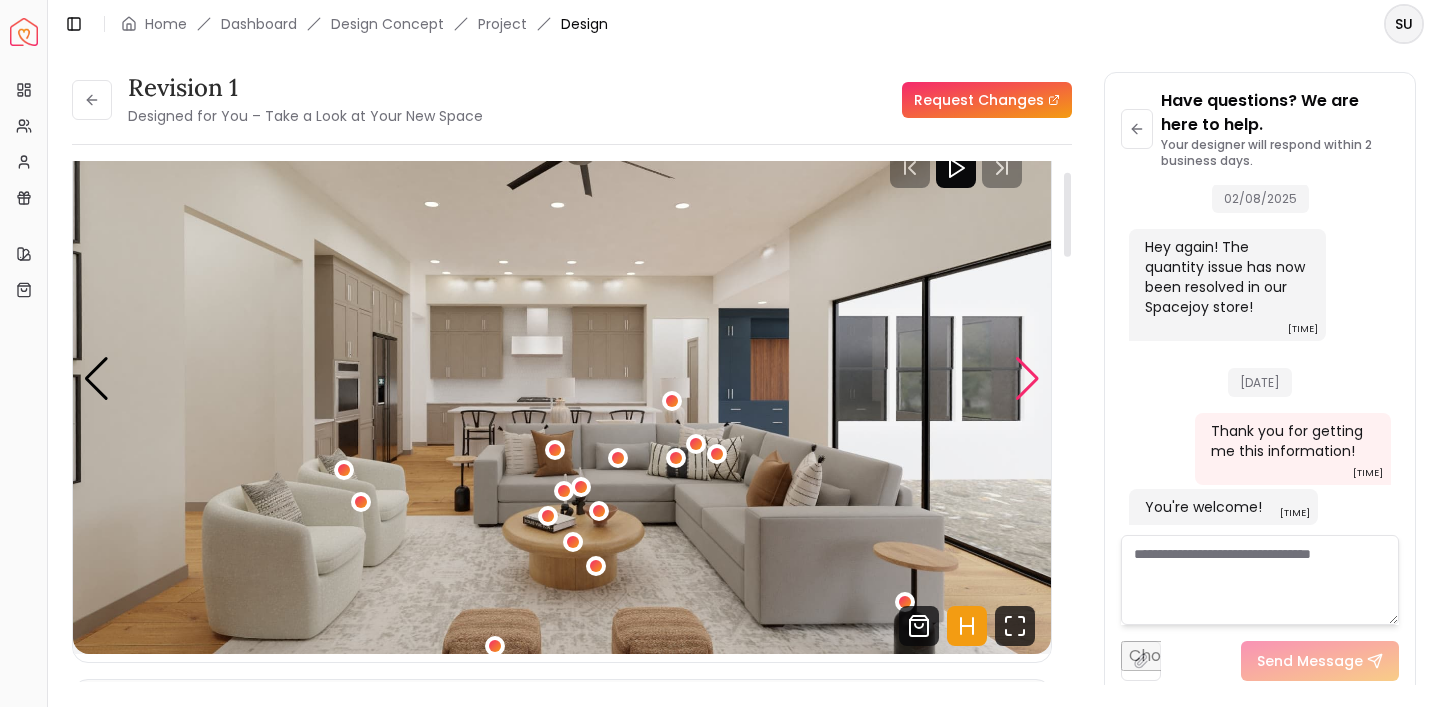 click at bounding box center [1027, 379] 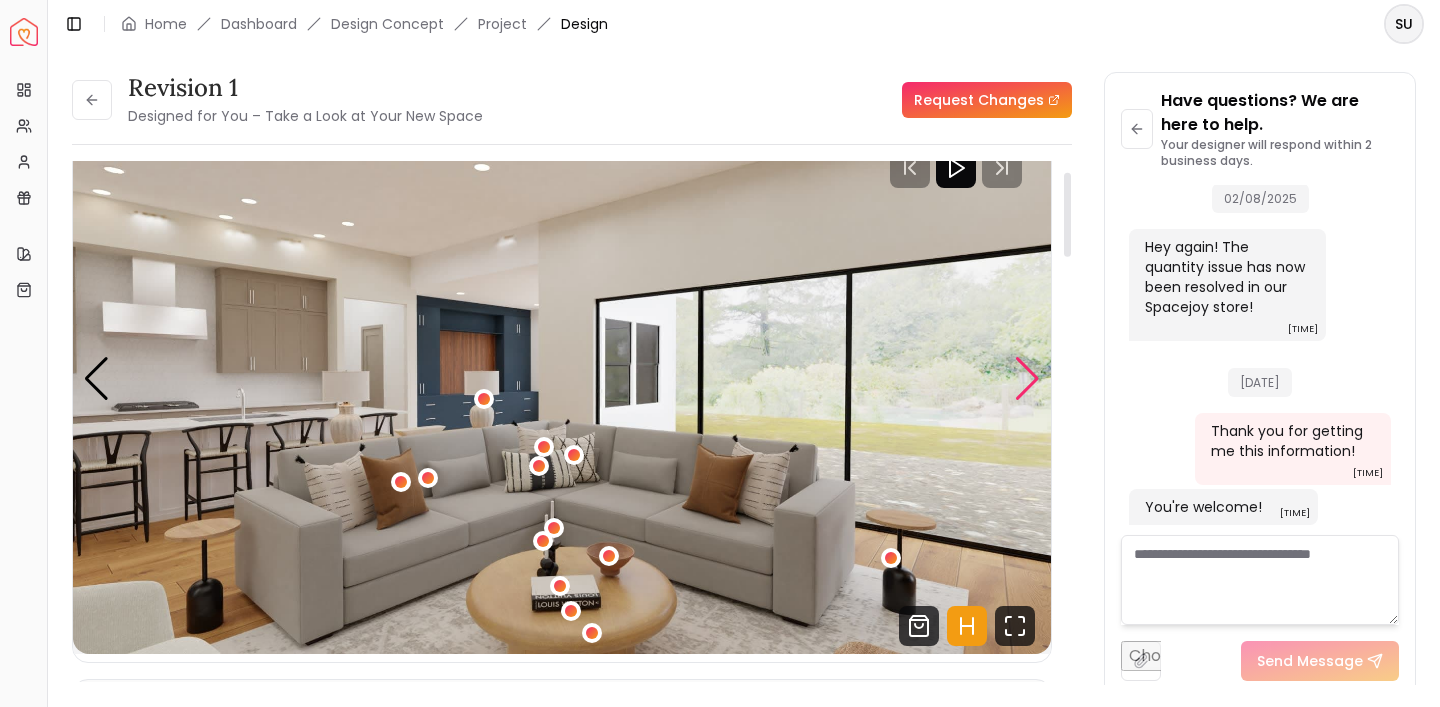 click at bounding box center [1027, 379] 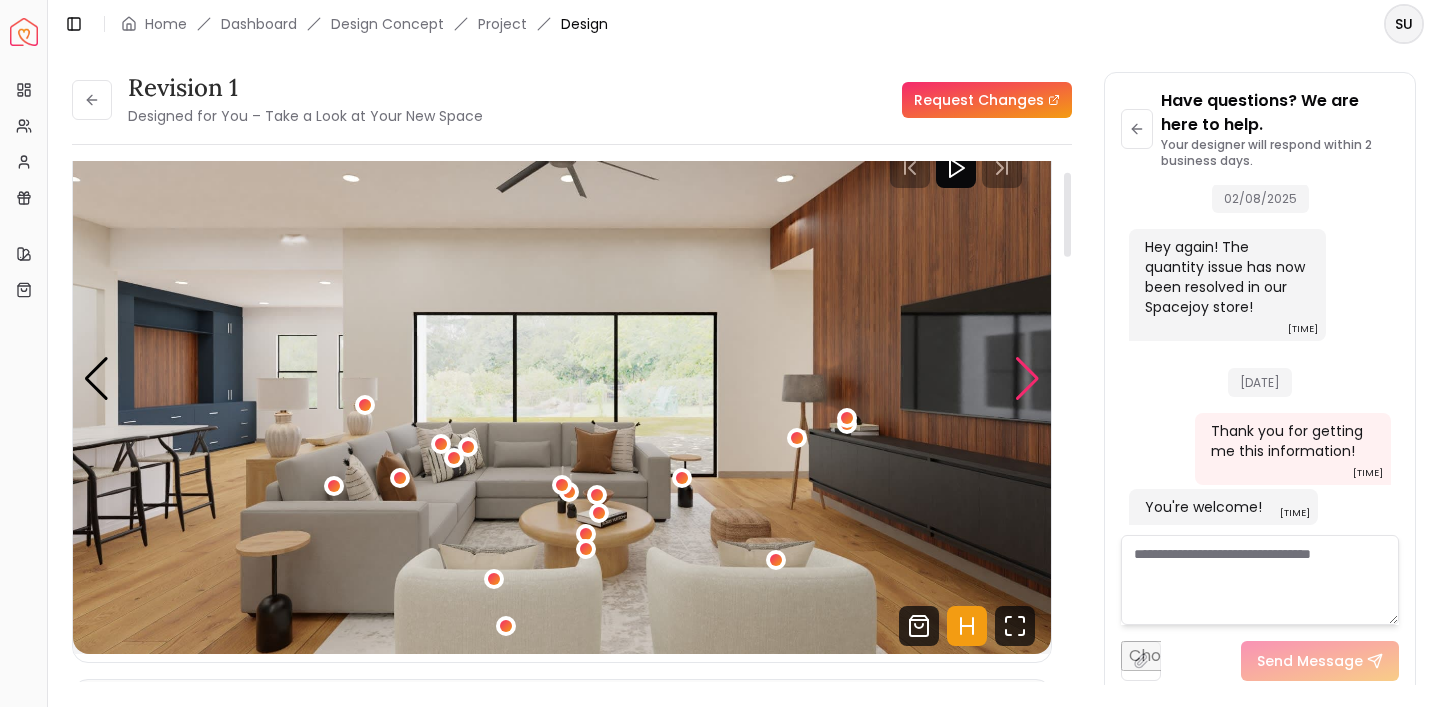 click at bounding box center (1027, 379) 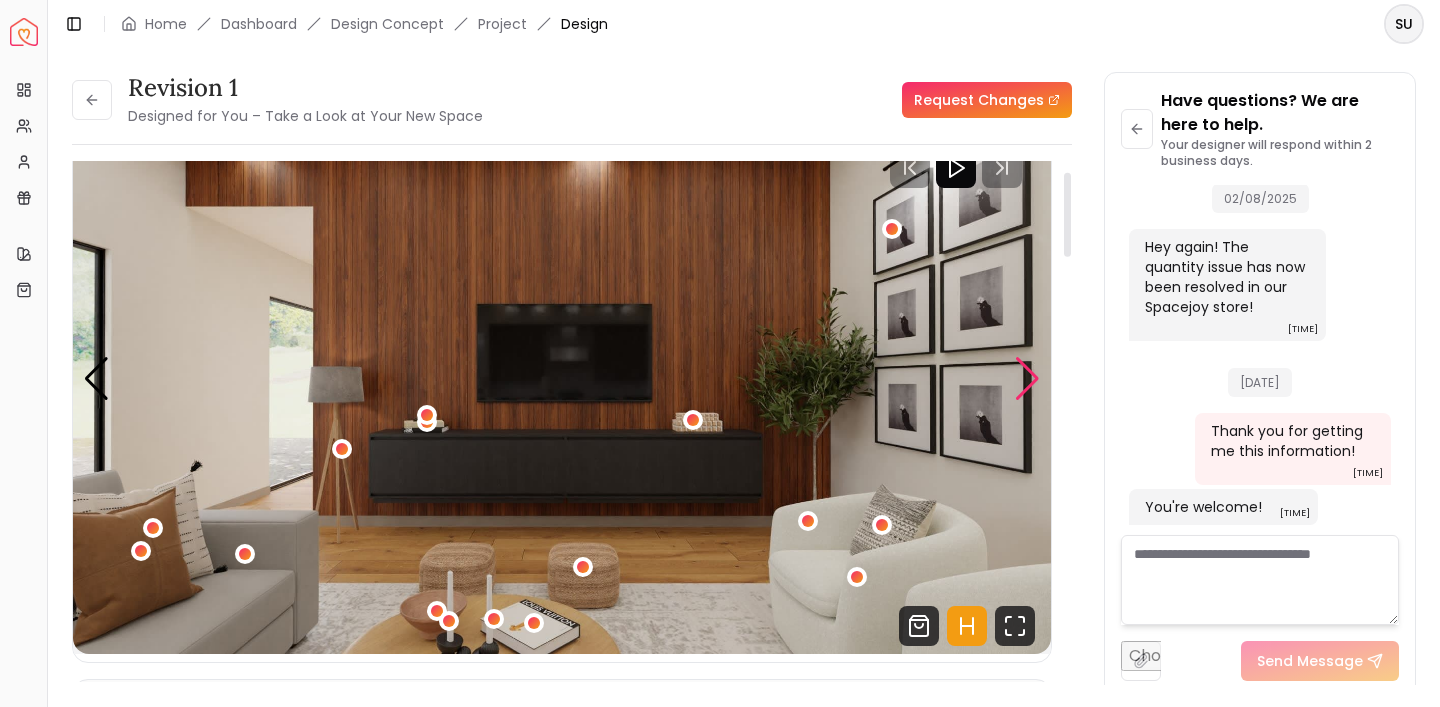 click at bounding box center (1027, 379) 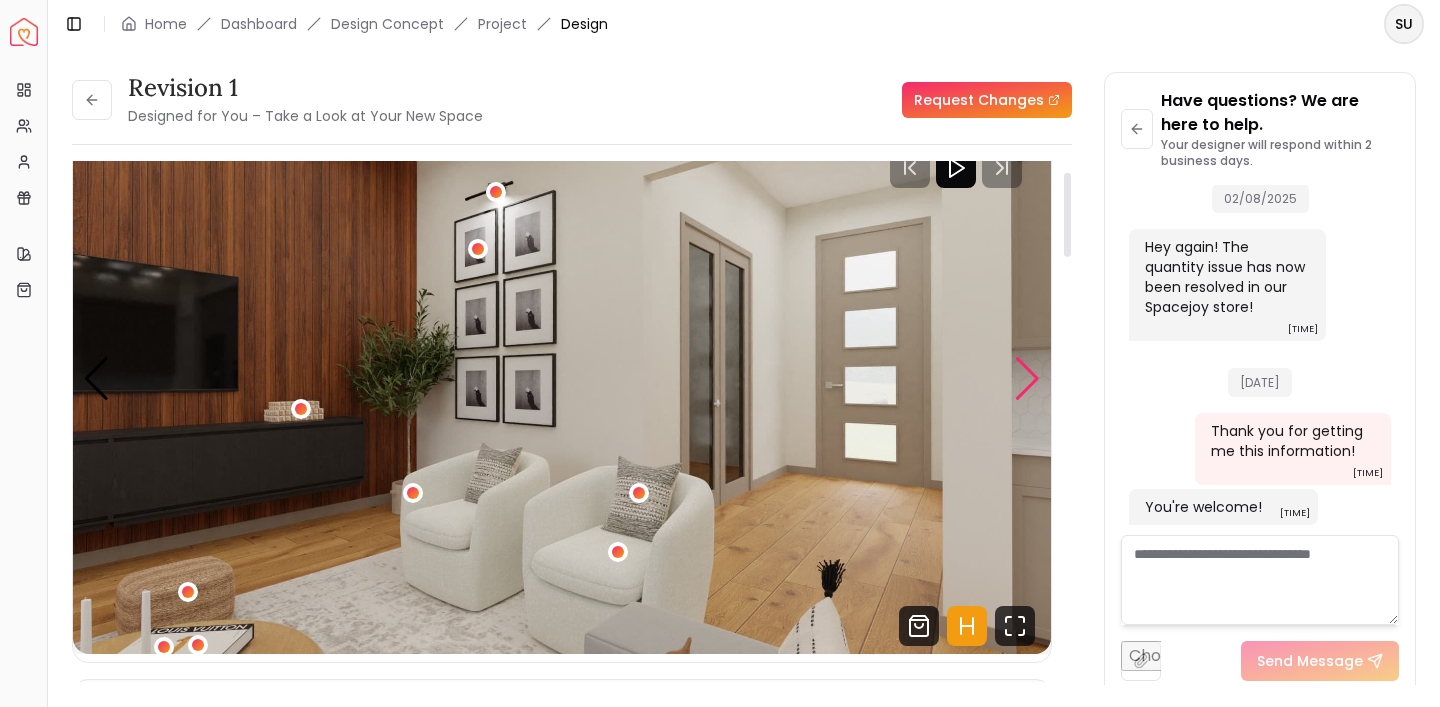 click at bounding box center (1027, 379) 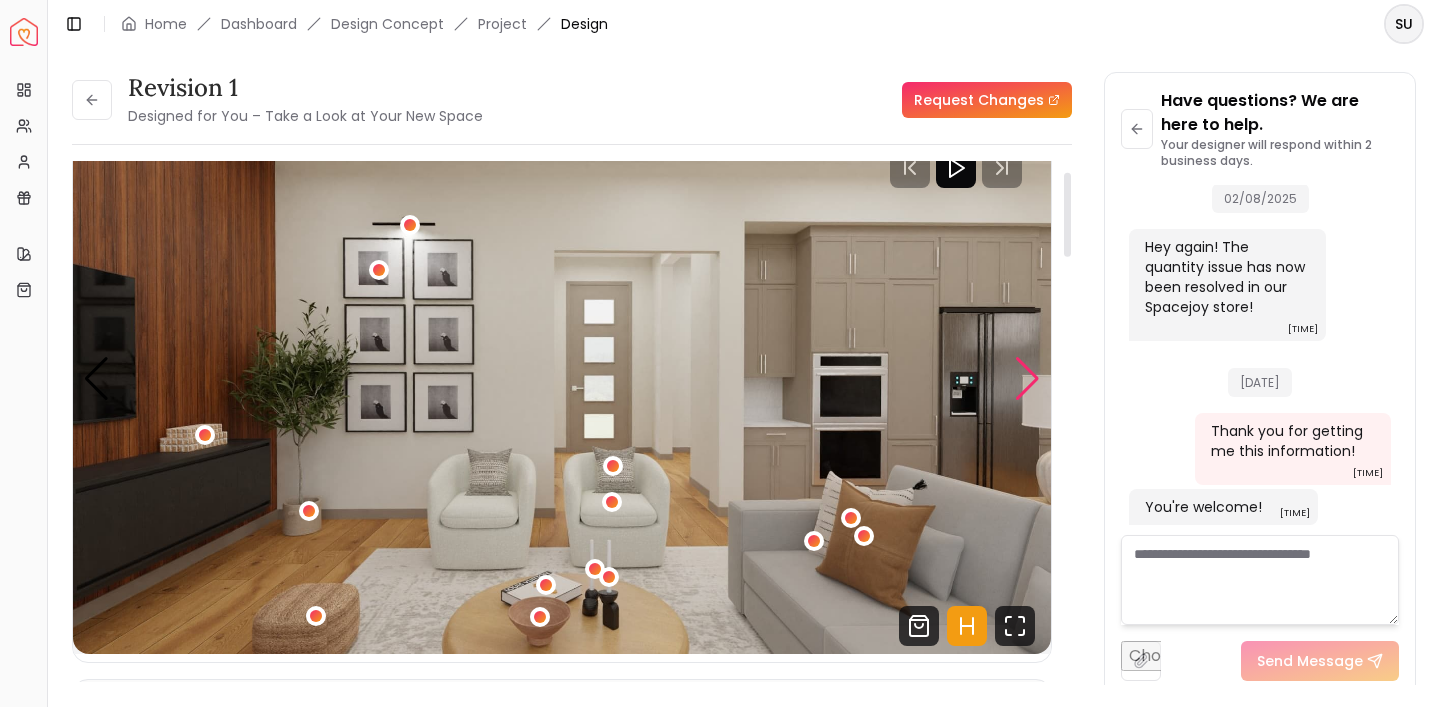 click at bounding box center [1027, 379] 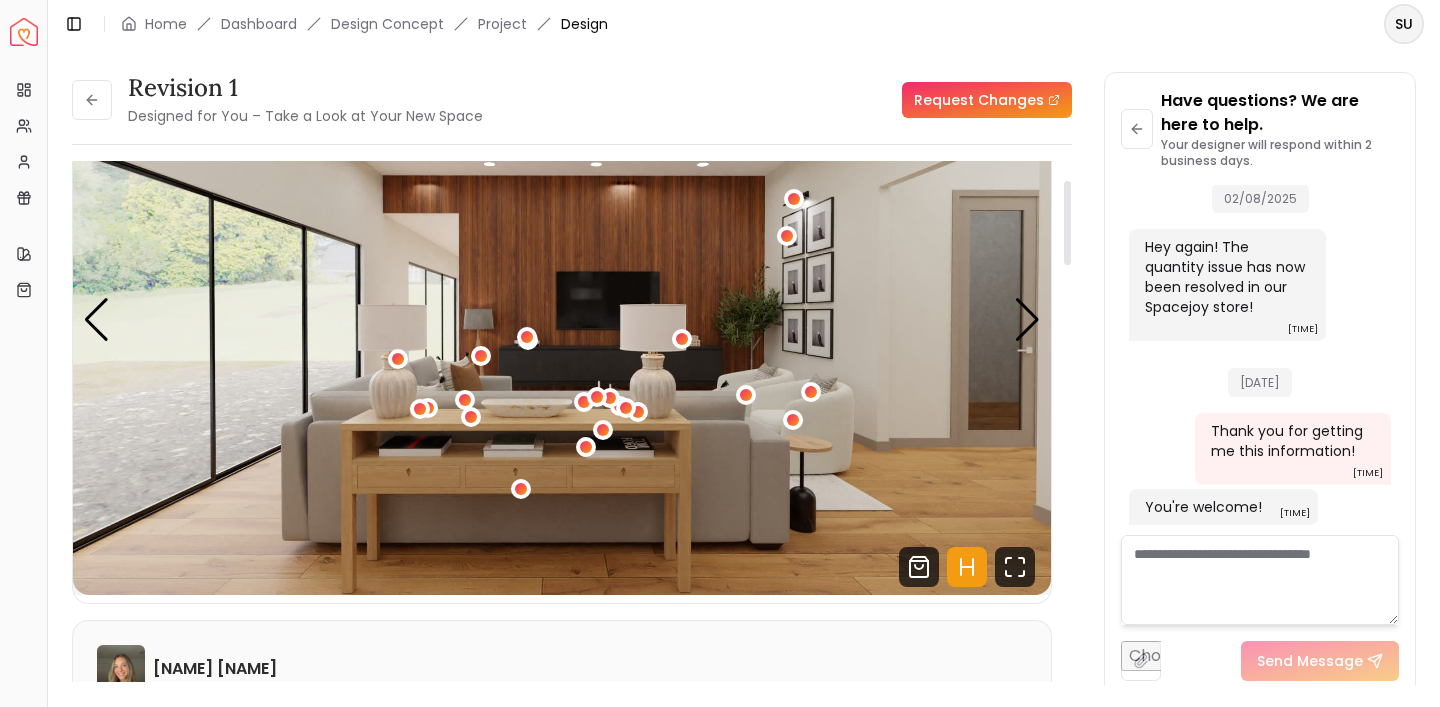 scroll, scrollTop: 136, scrollLeft: 0, axis: vertical 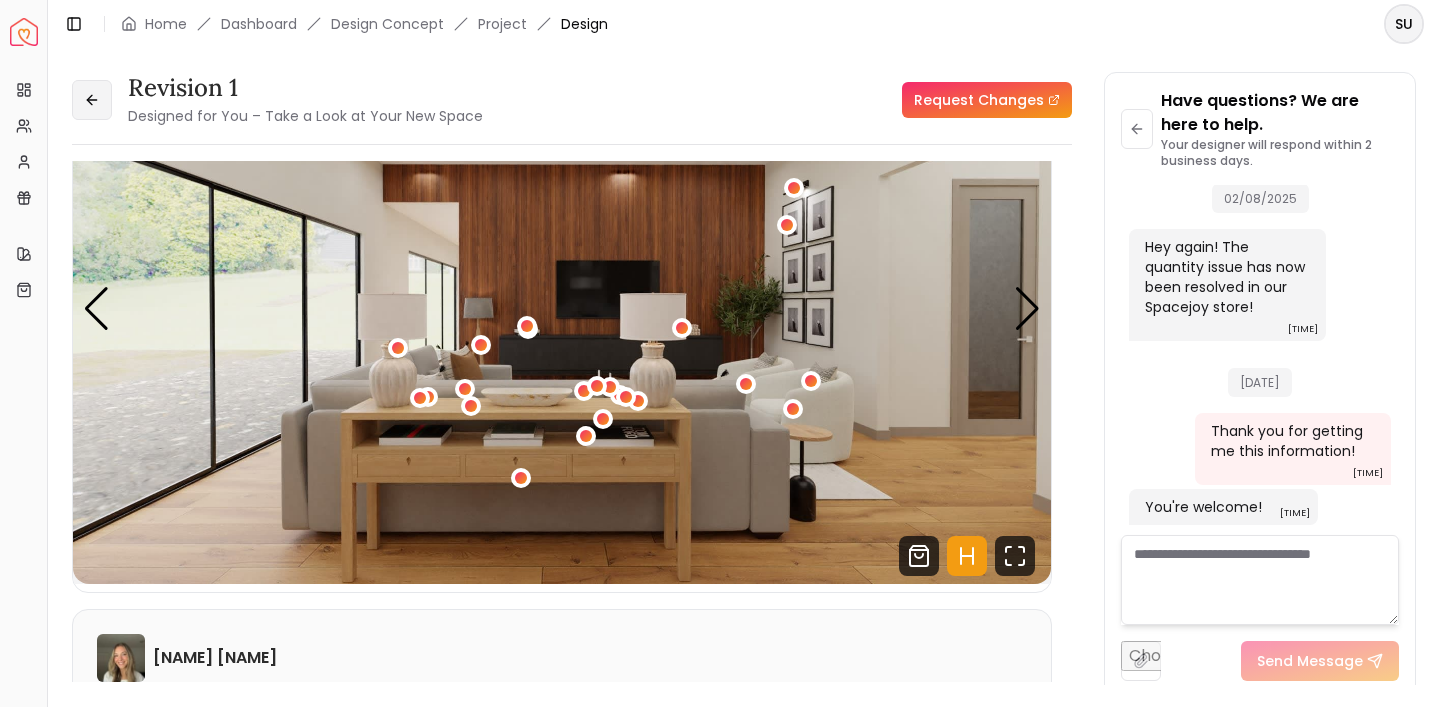 click 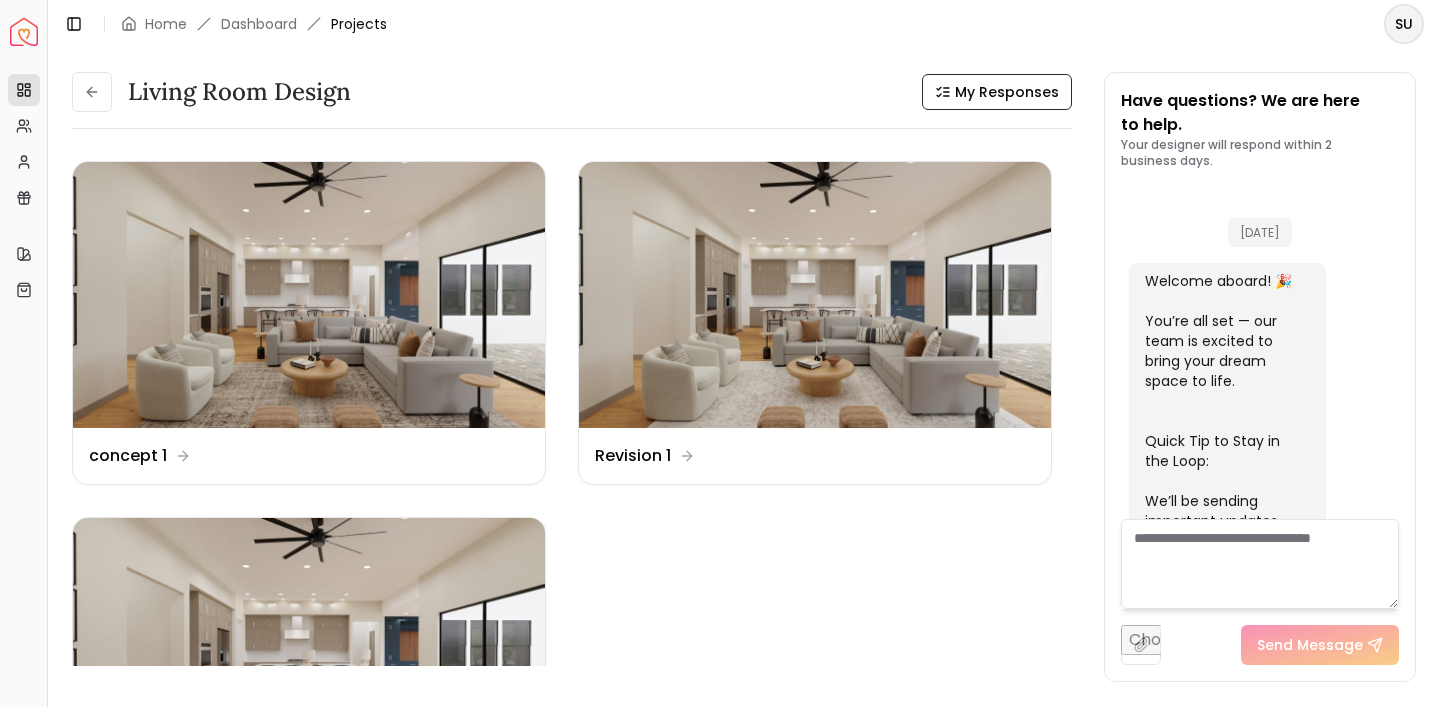 scroll, scrollTop: 1994, scrollLeft: 0, axis: vertical 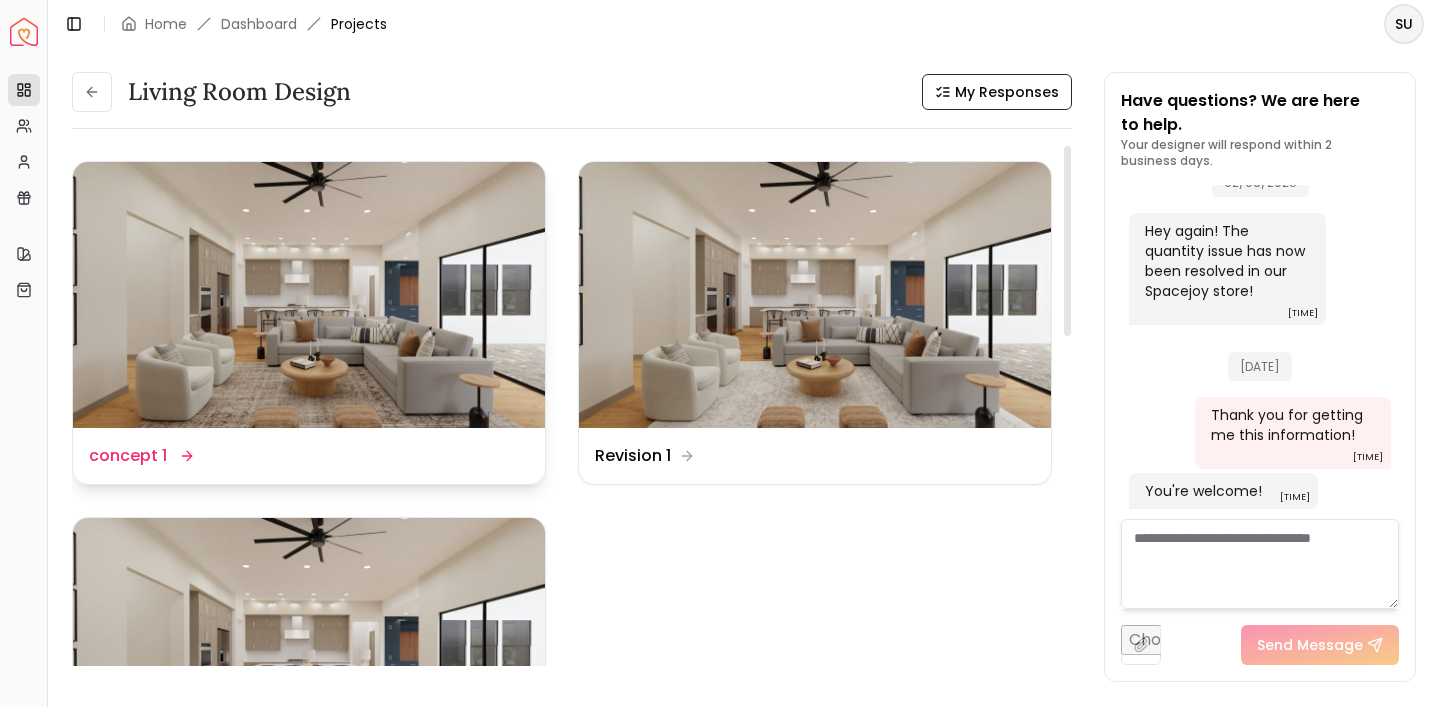 click at bounding box center [309, 295] 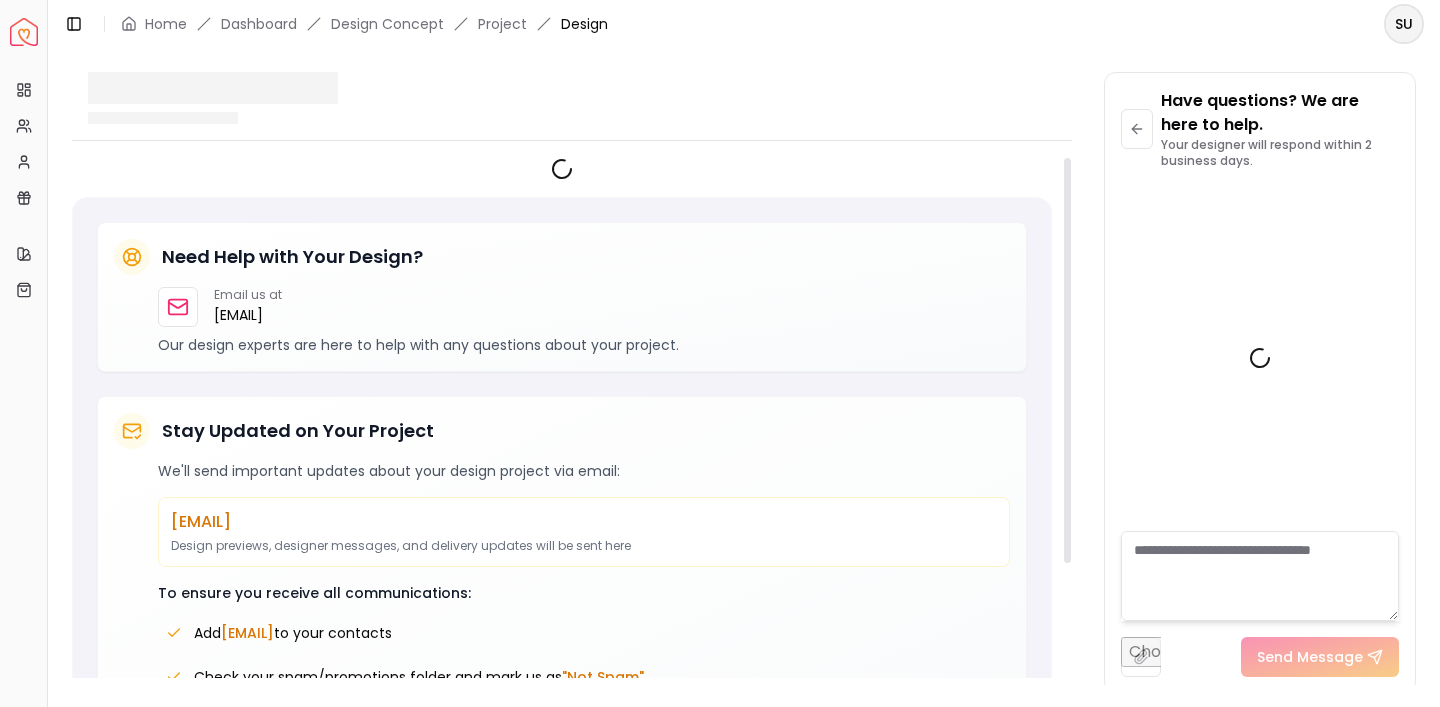 scroll, scrollTop: 1978, scrollLeft: 0, axis: vertical 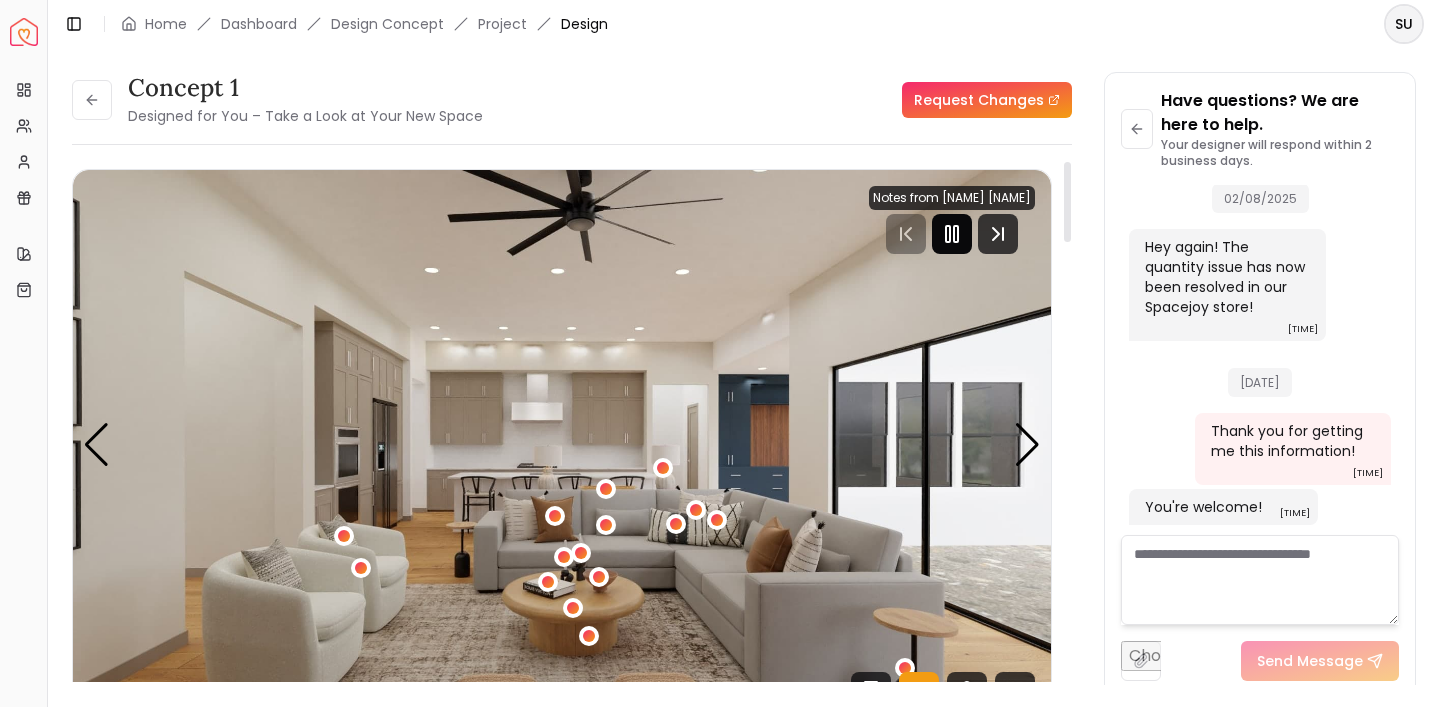 click 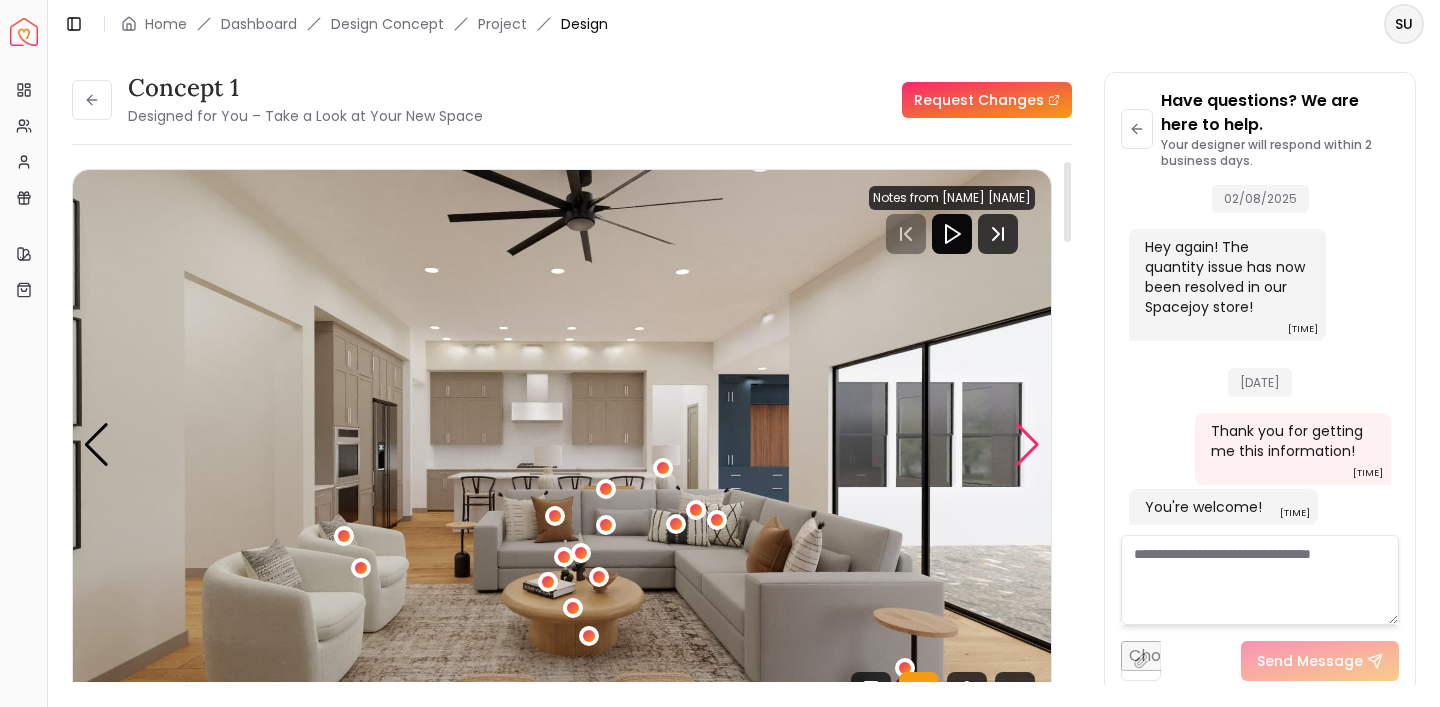 click at bounding box center [1027, 445] 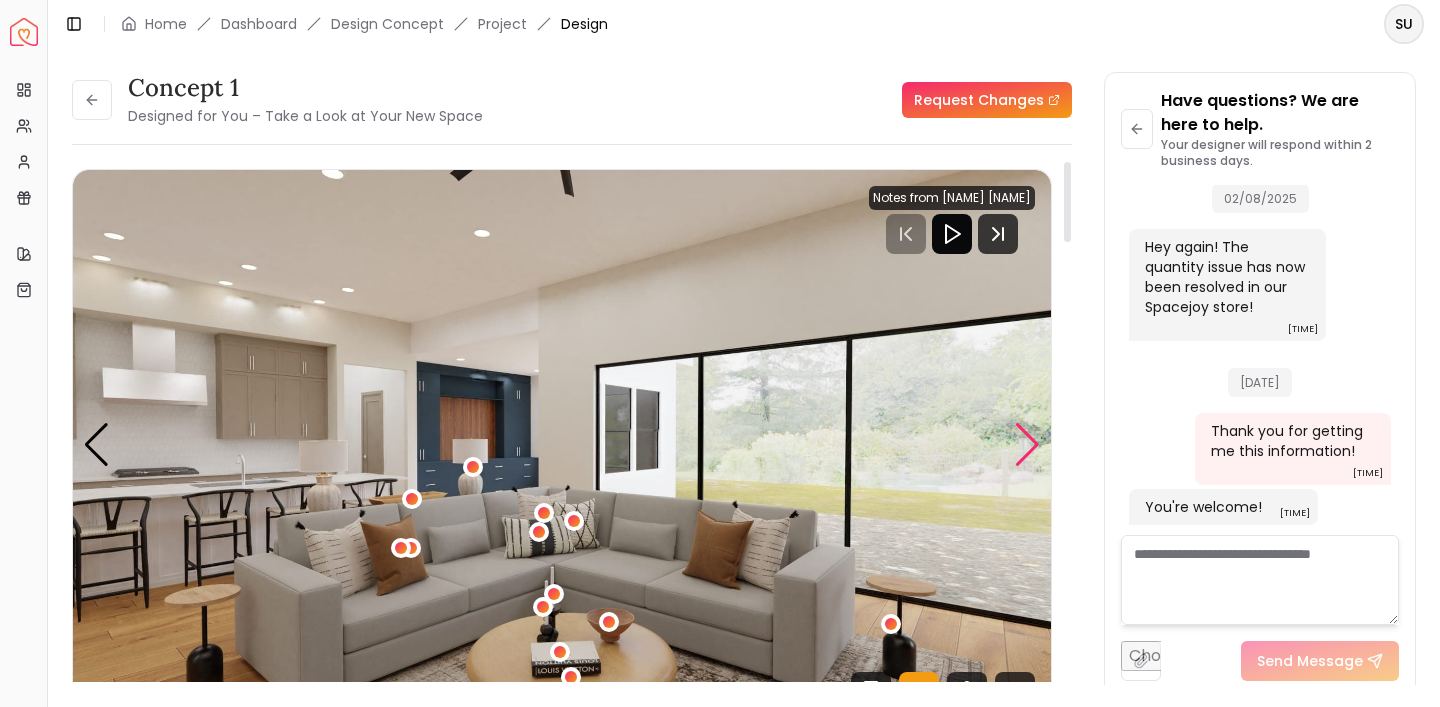 click at bounding box center (1027, 445) 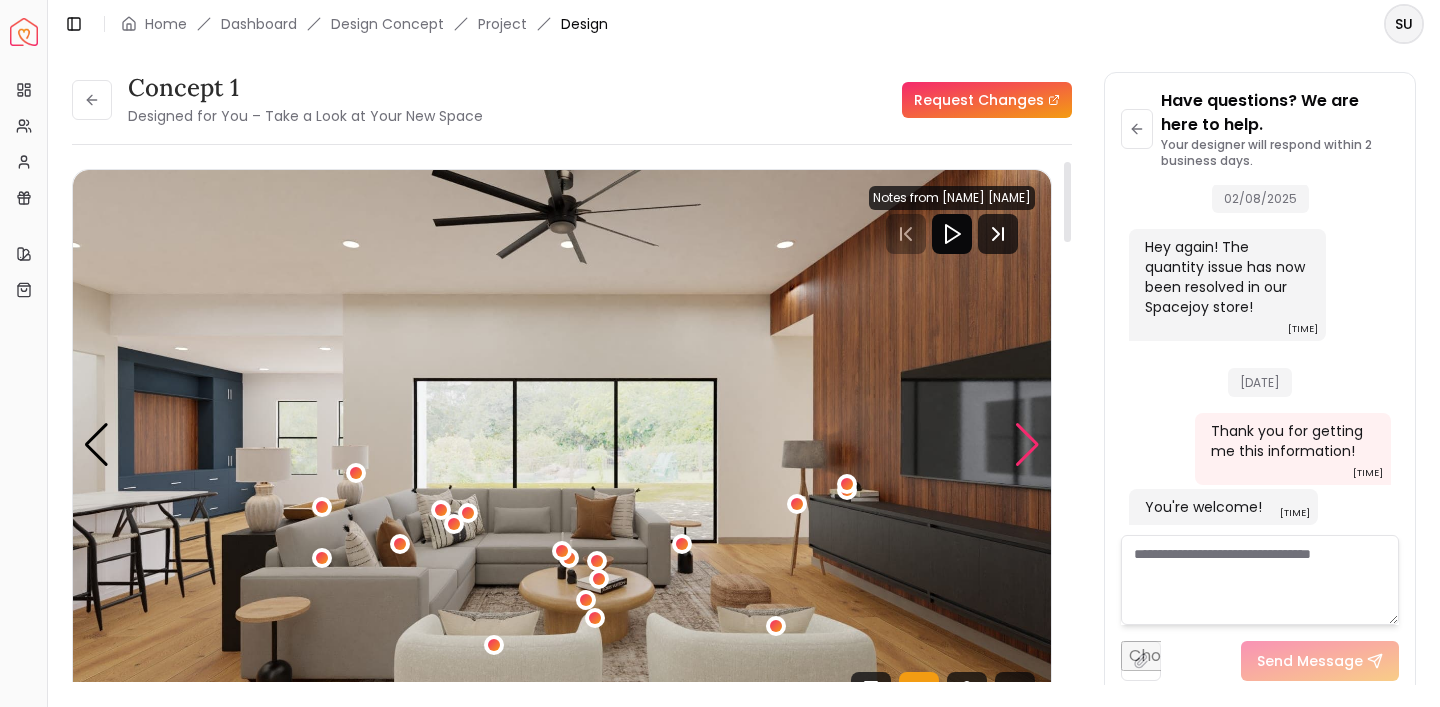 click at bounding box center [1027, 445] 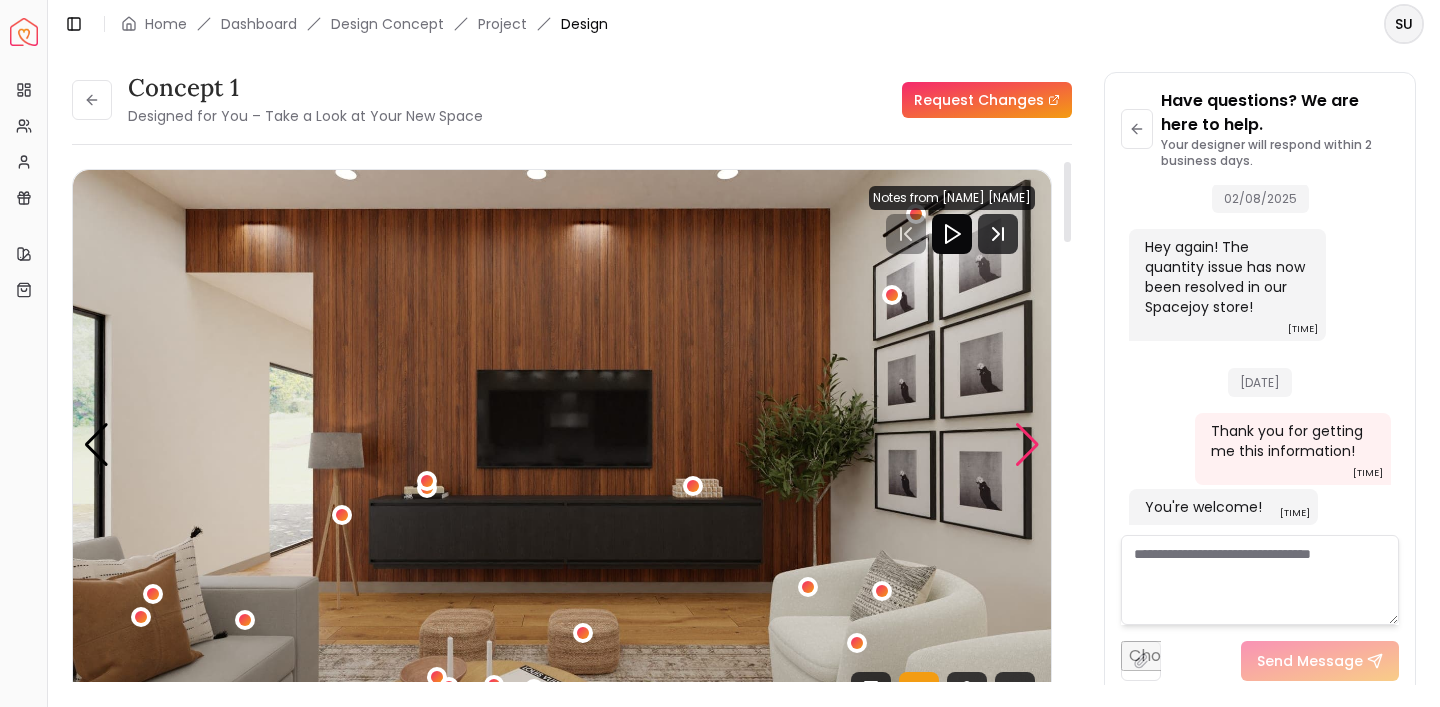 click at bounding box center (1027, 445) 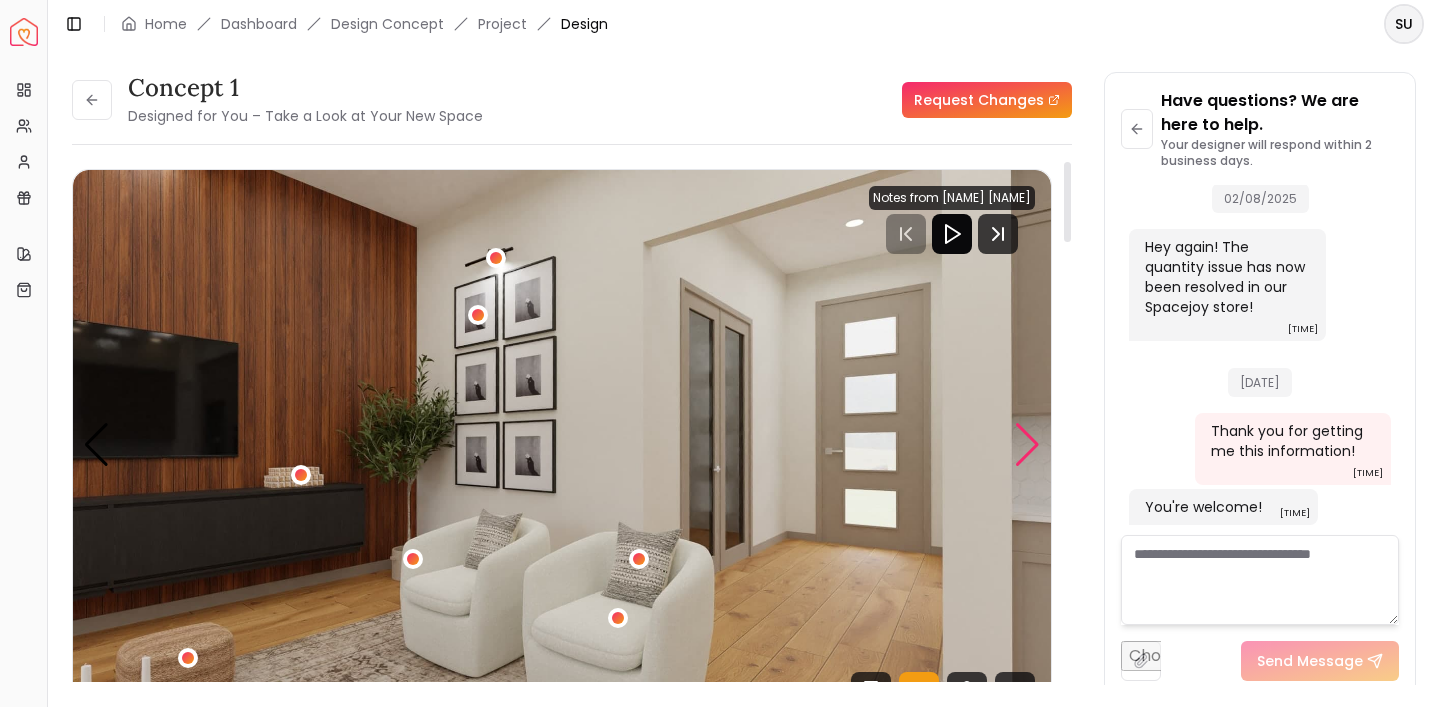 click at bounding box center [1027, 445] 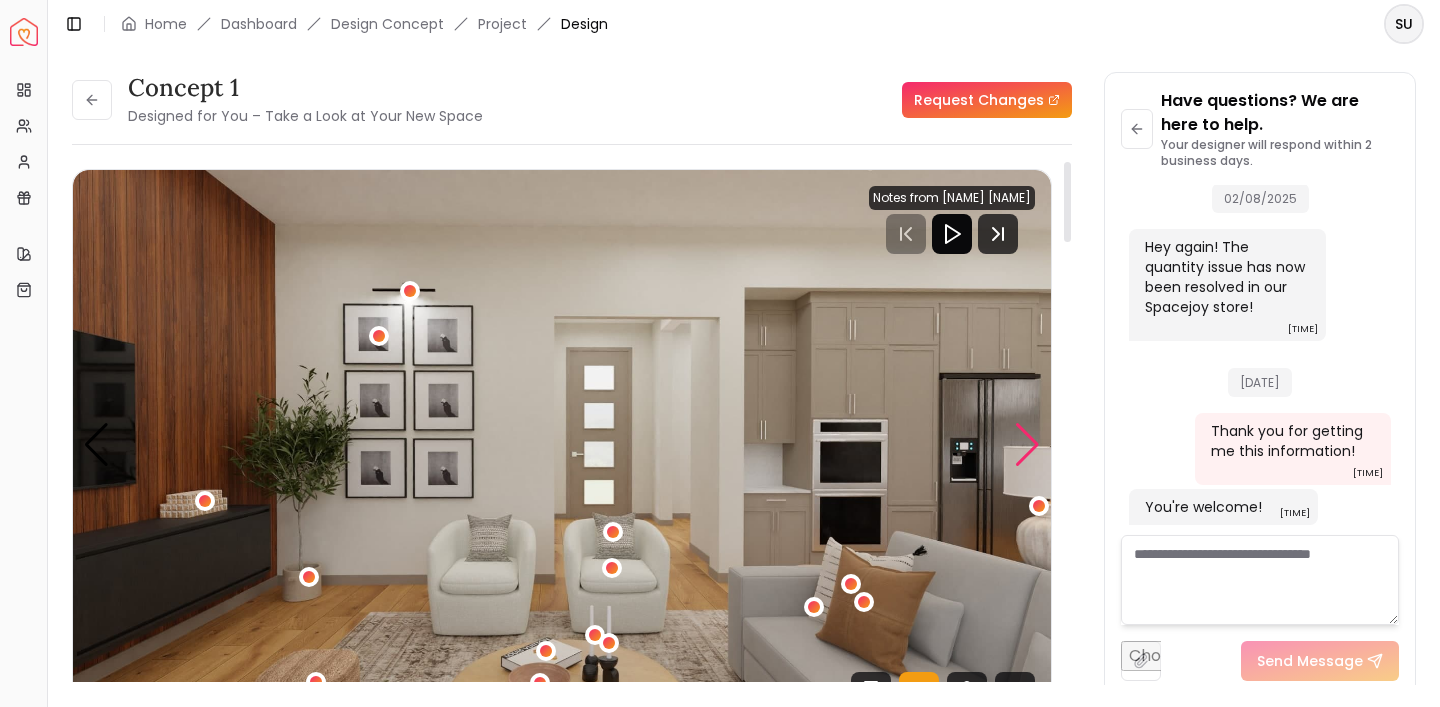 click at bounding box center [1027, 445] 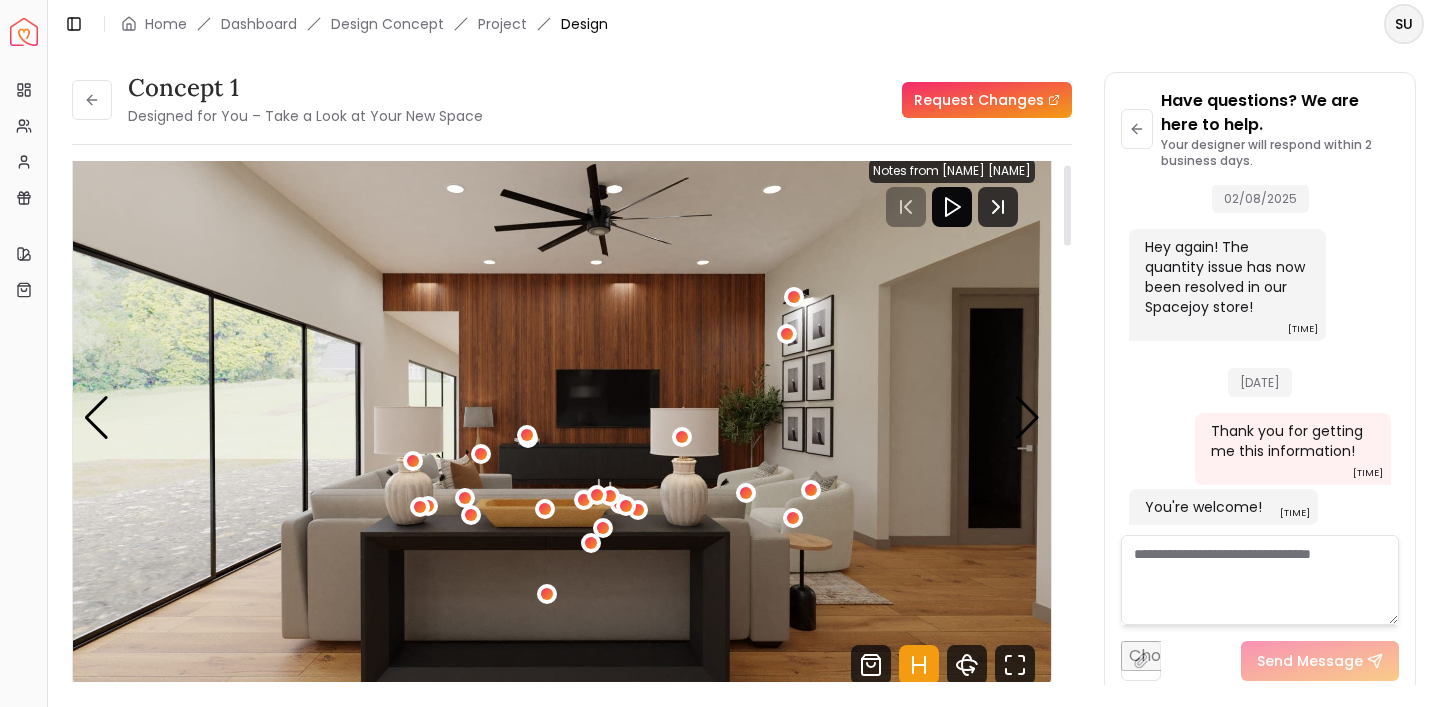 scroll, scrollTop: 0, scrollLeft: 0, axis: both 